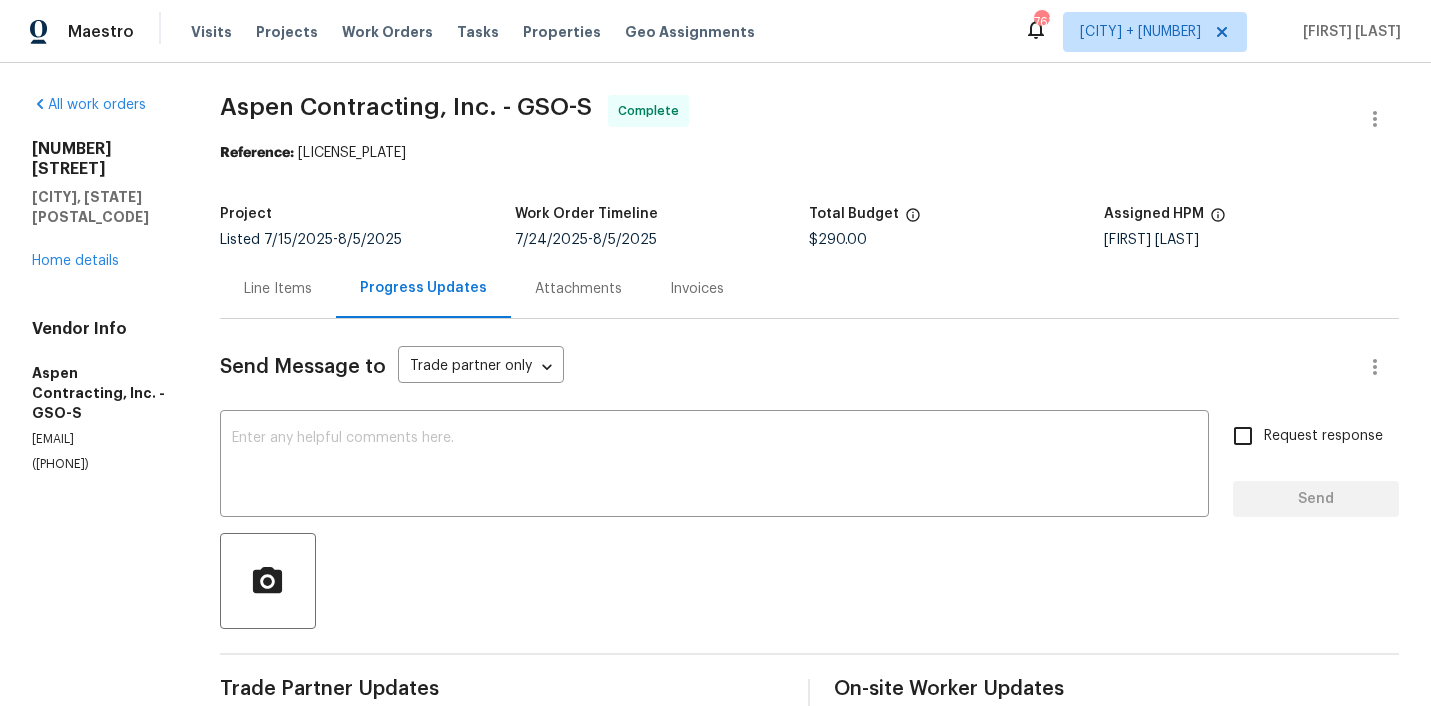 scroll, scrollTop: 0, scrollLeft: 0, axis: both 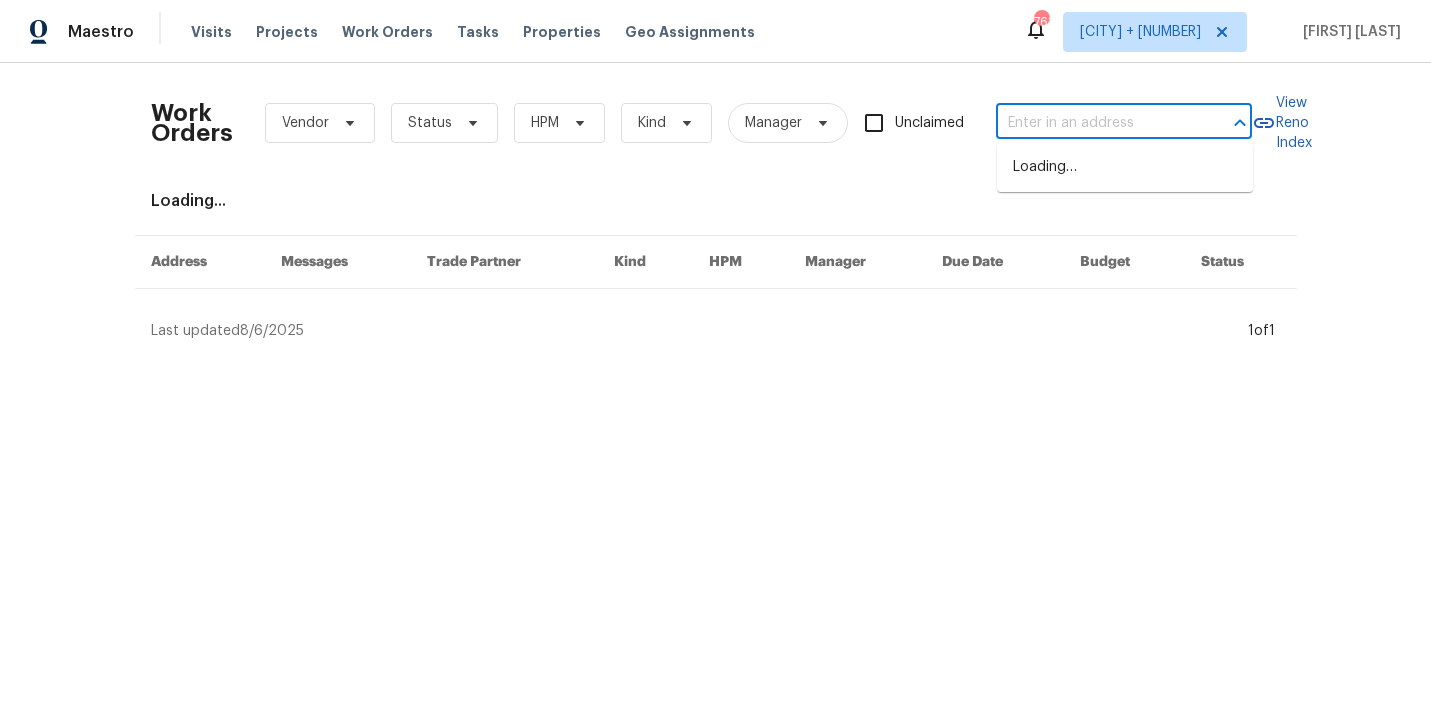 click at bounding box center [1096, 123] 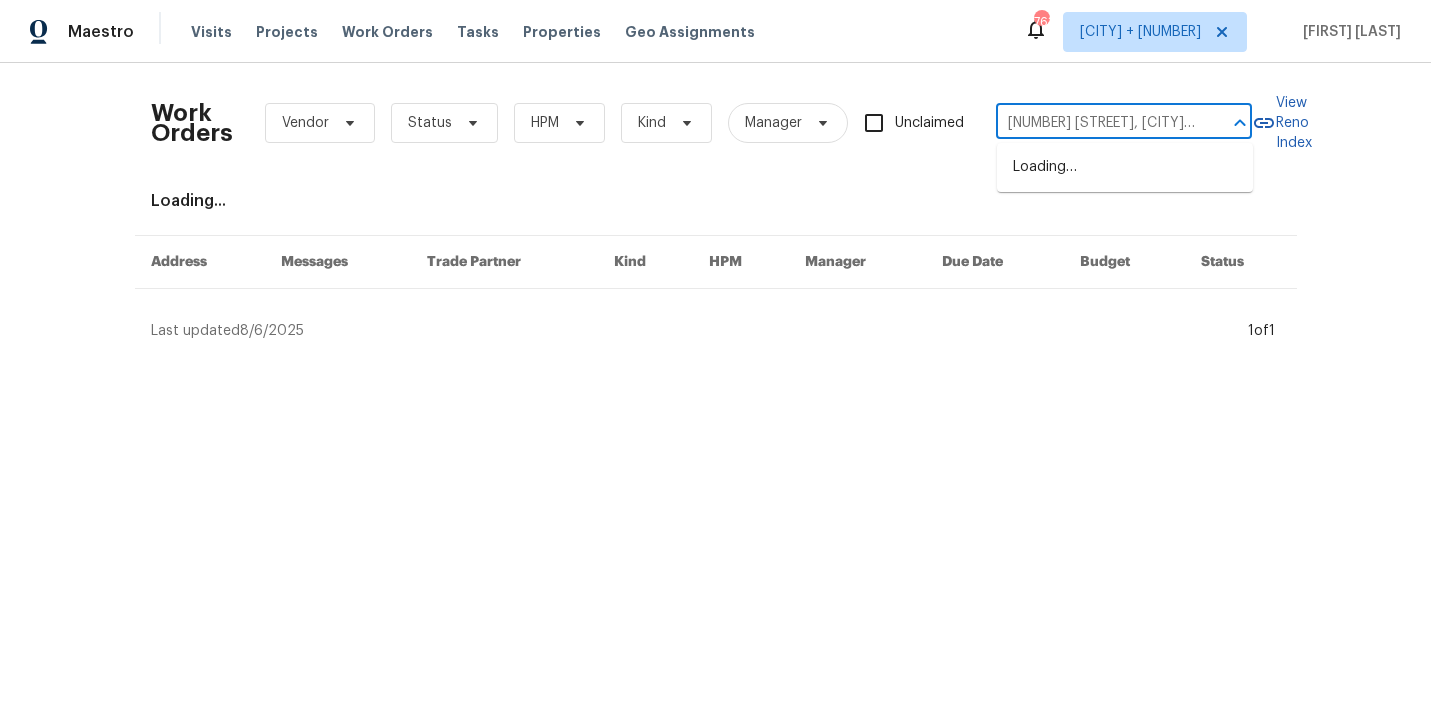 scroll, scrollTop: 0, scrollLeft: 18, axis: horizontal 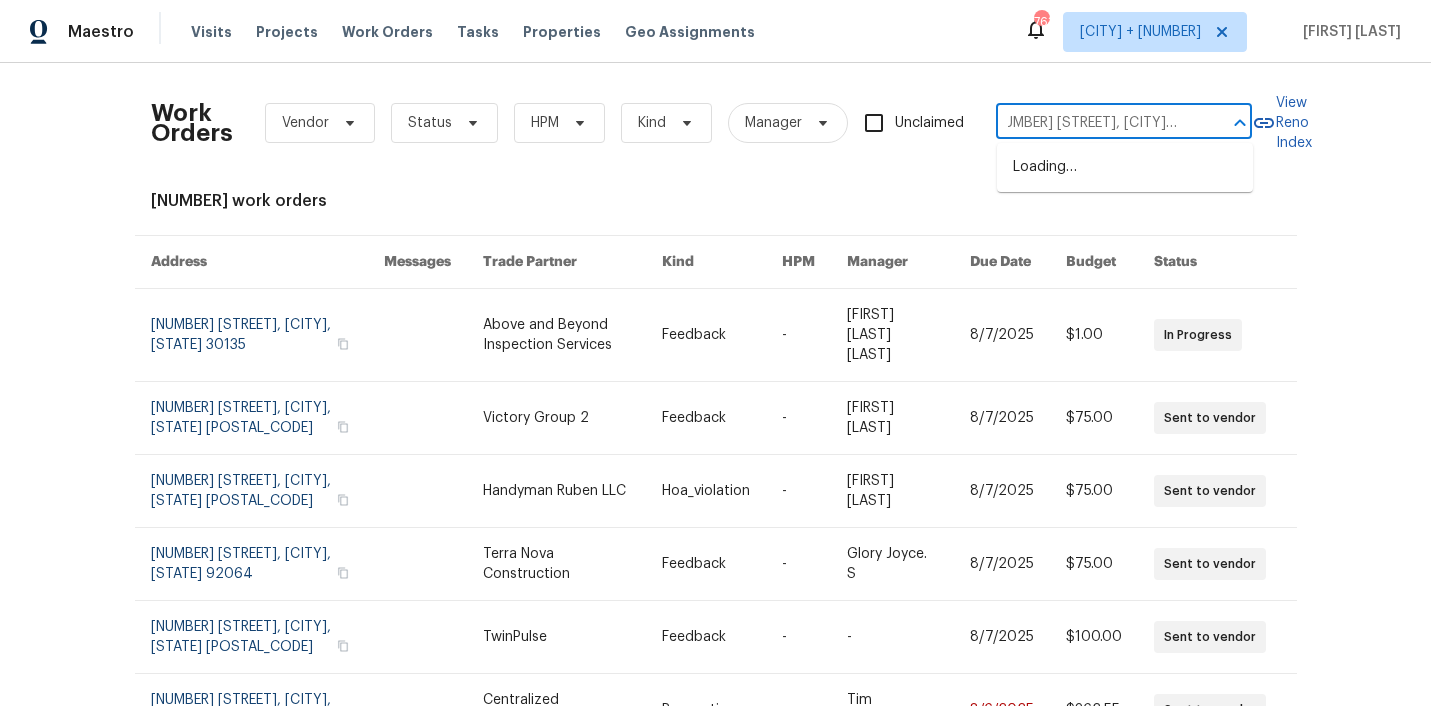 type on "[NUMBER] [STREET], [CITY], [STATE] [POSTAL_CODE]" 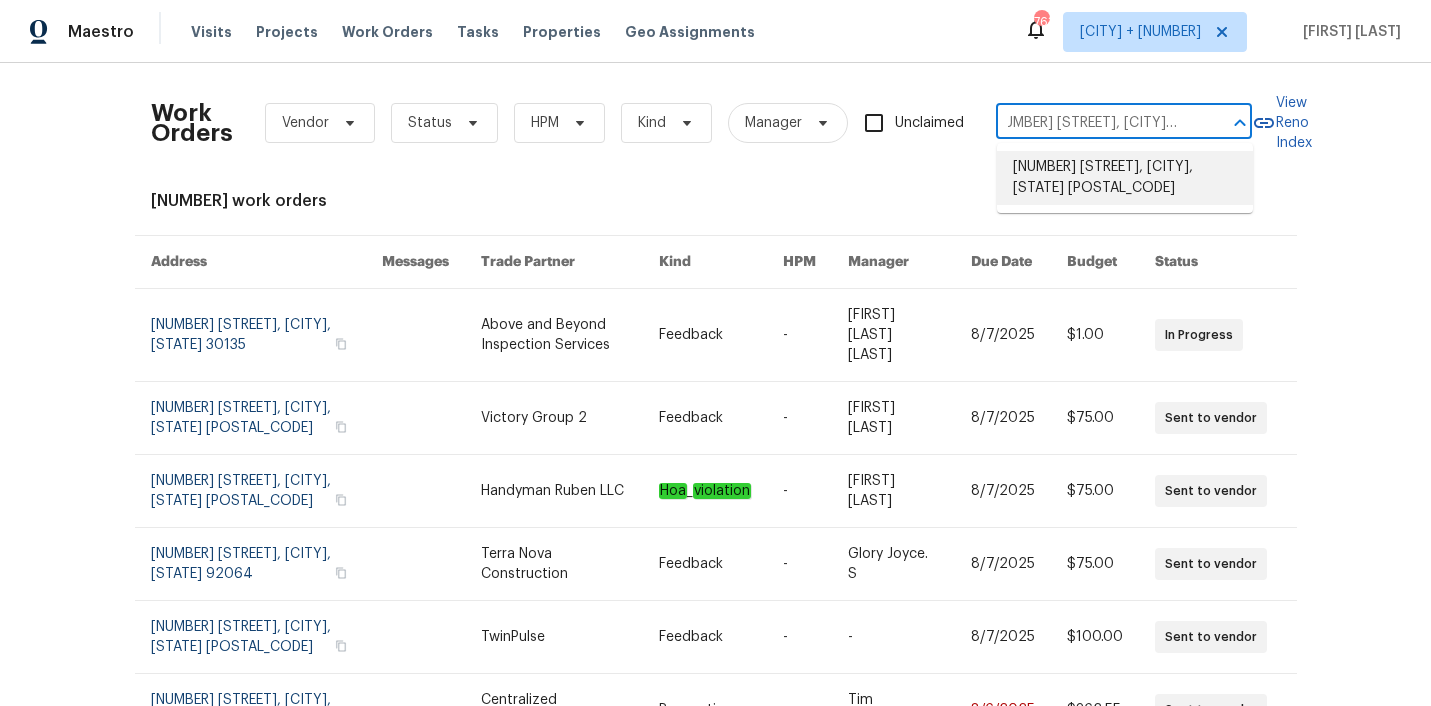 click on "[NUMBER] [STREET], [CITY], [STATE] [POSTAL_CODE]" at bounding box center [1125, 178] 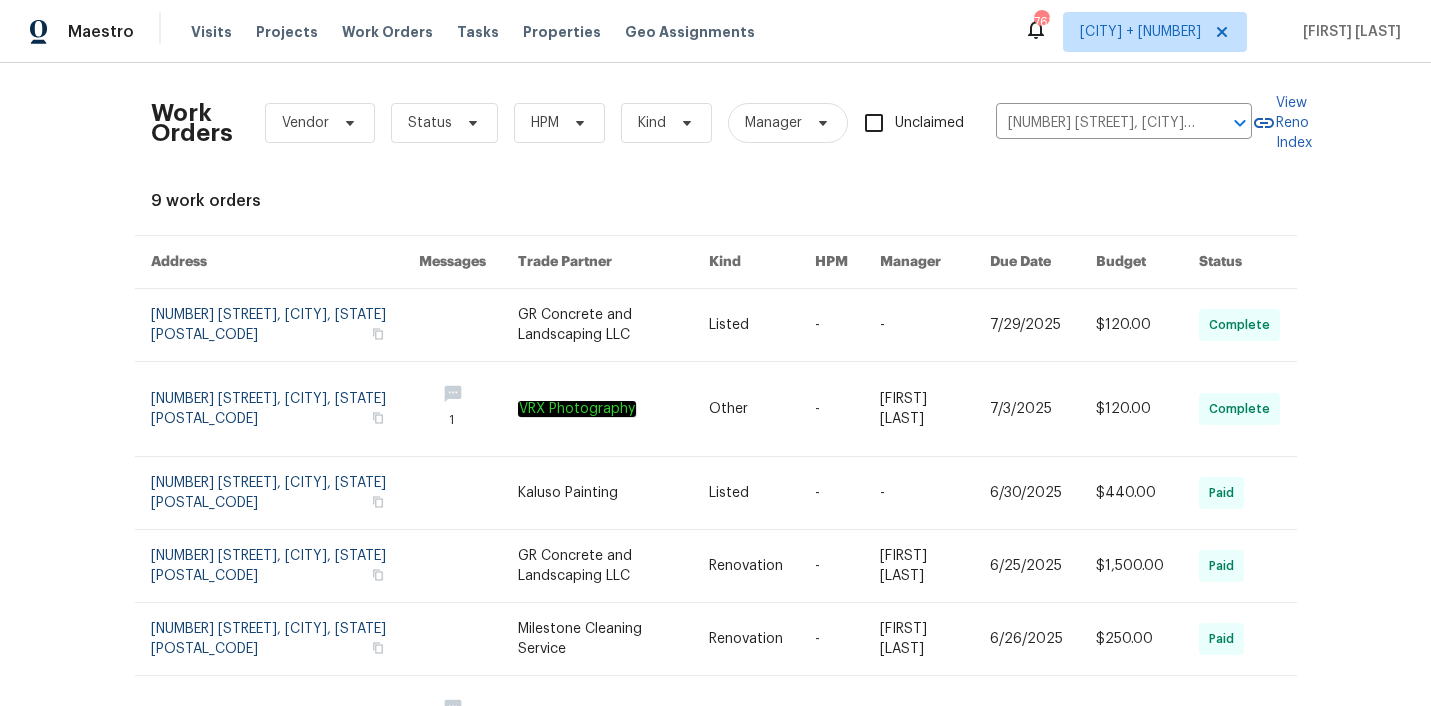 click on "-" at bounding box center (831, 325) 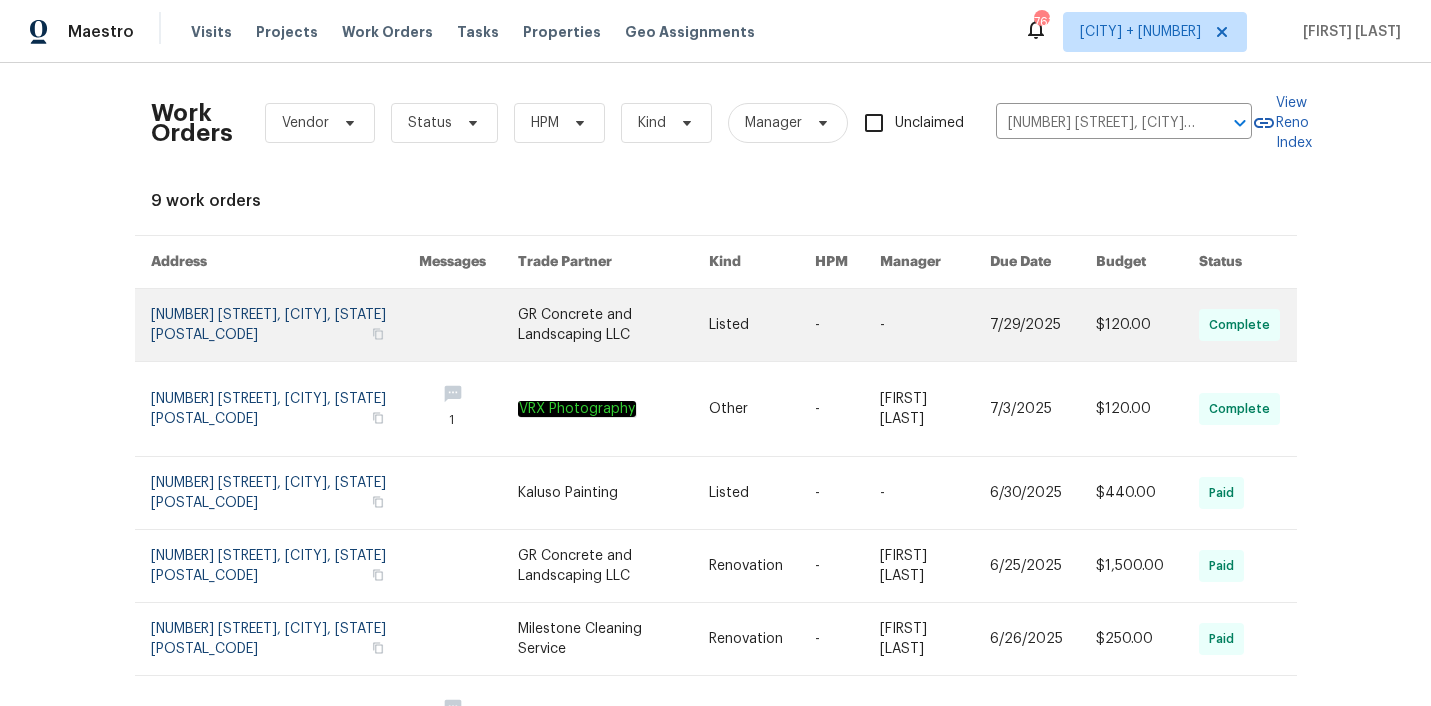 click at bounding box center (613, 325) 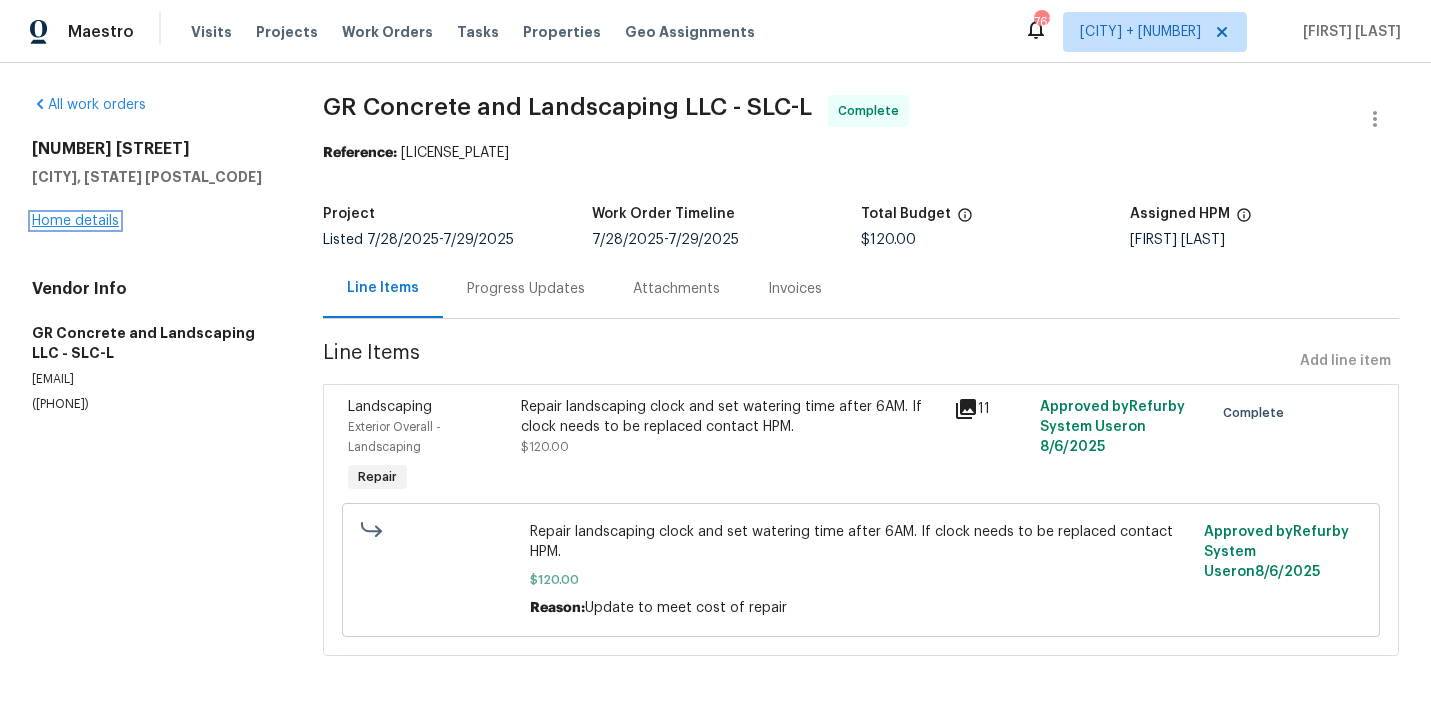 click on "Home details" at bounding box center [75, 221] 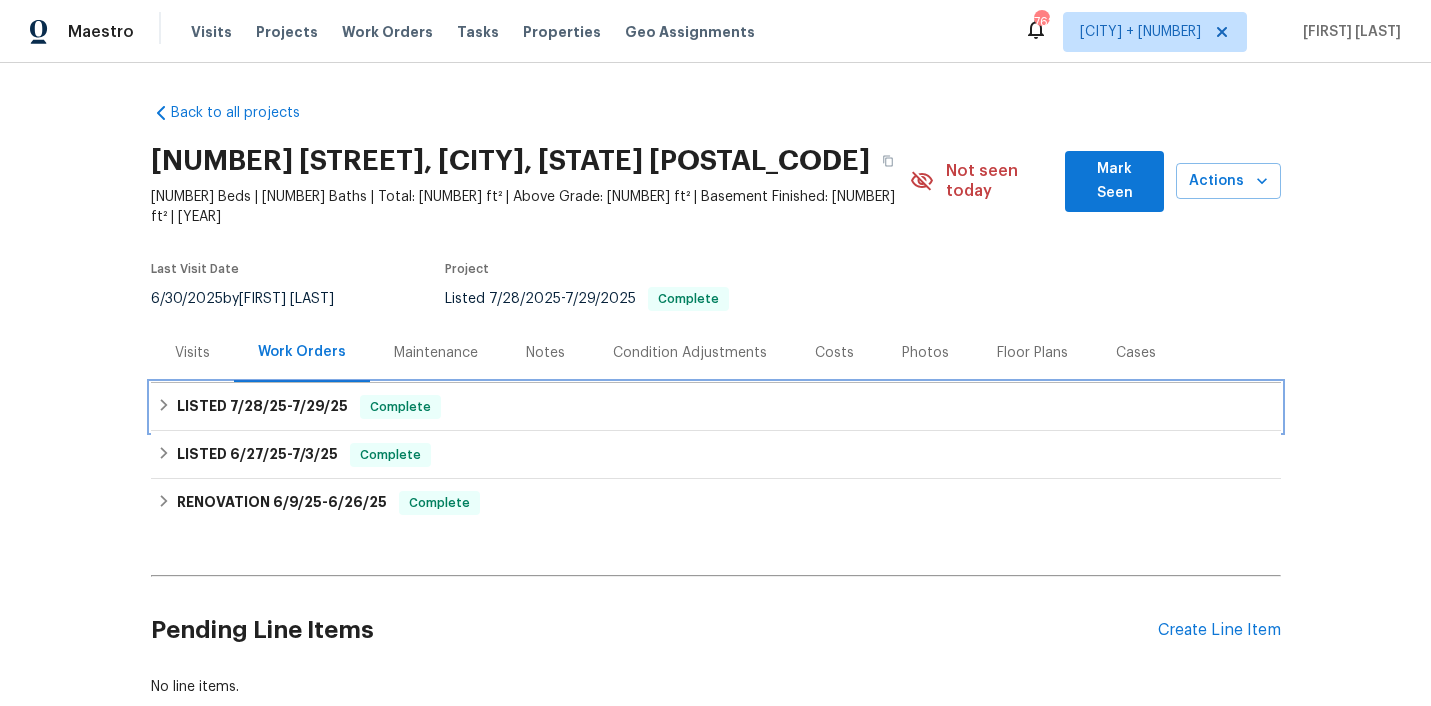 click on "LISTED [DATE] - [DATE] Complete" at bounding box center (716, 407) 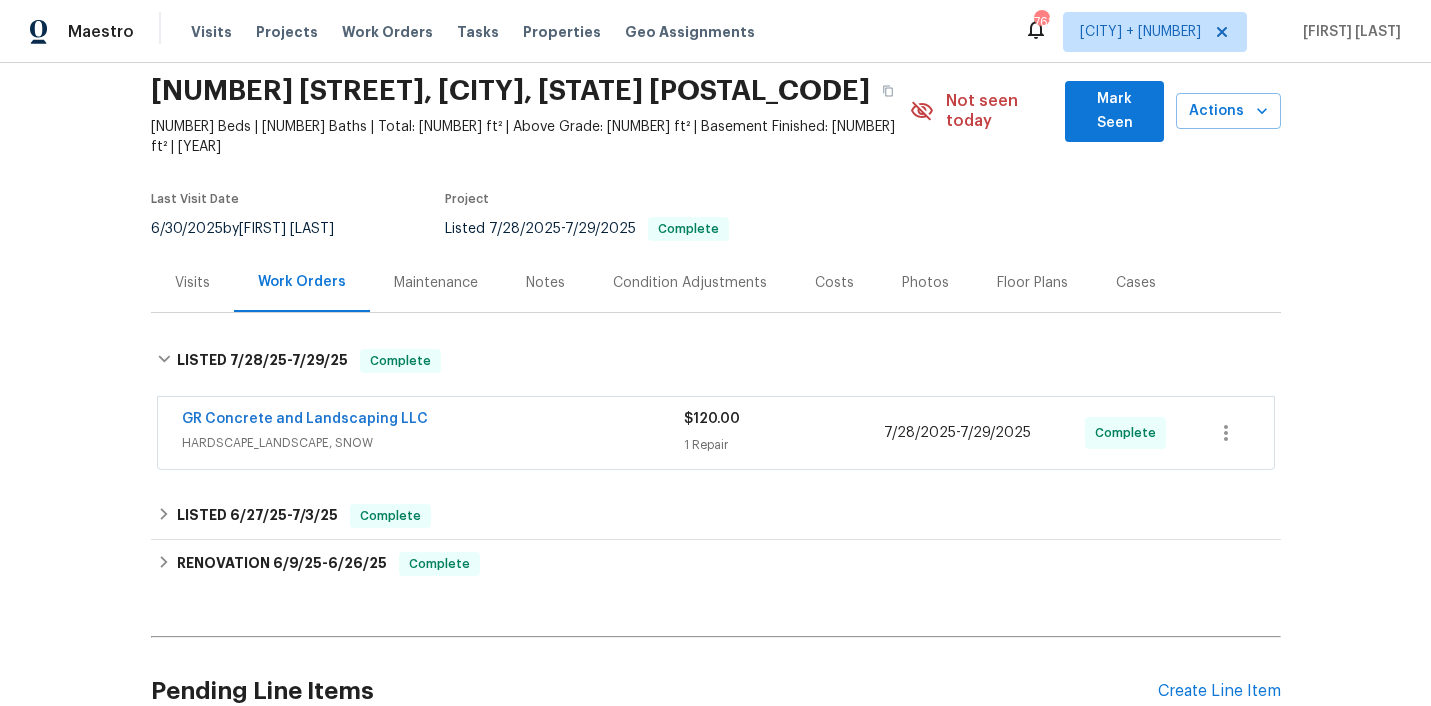 click on "HARDSCAPE_LANDSCAPE, SNOW" at bounding box center [433, 443] 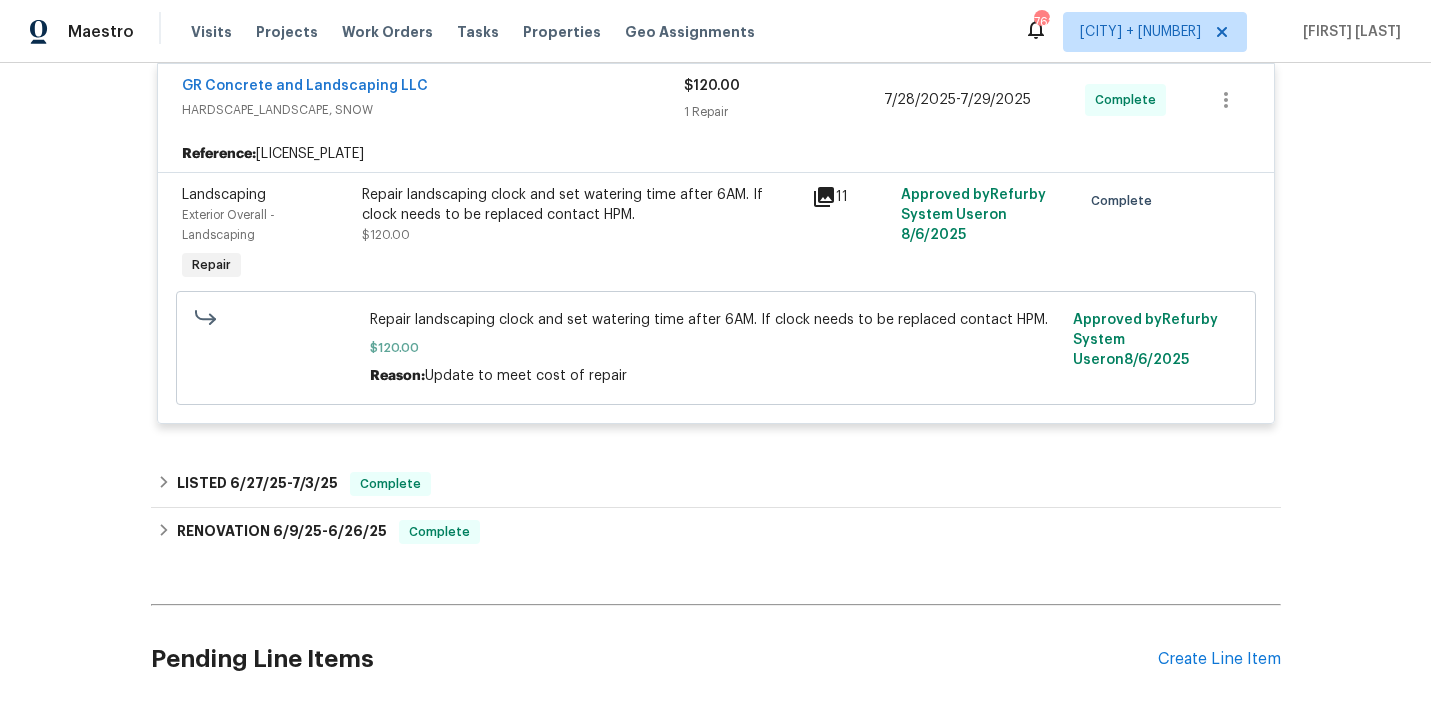 scroll, scrollTop: 426, scrollLeft: 0, axis: vertical 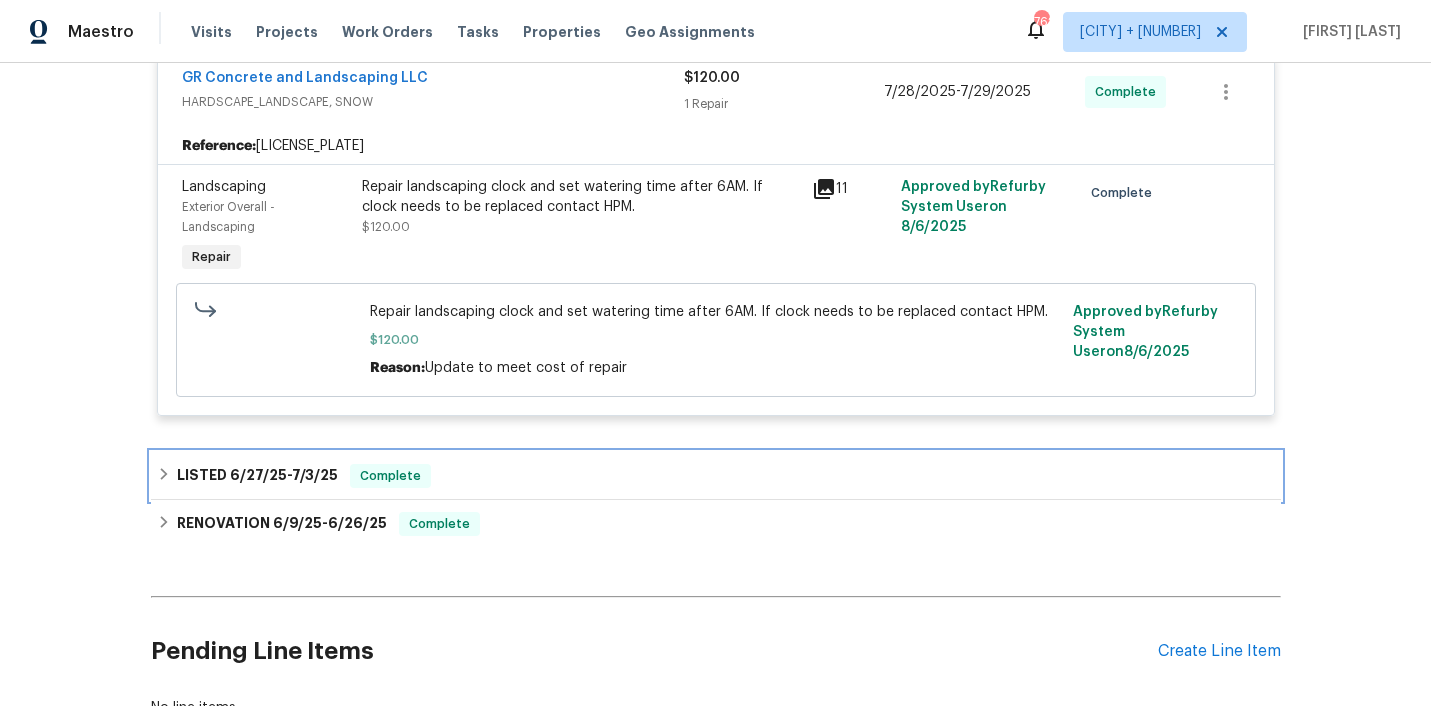 click on "LISTED [DATE] - [DATE] Complete" at bounding box center [716, 476] 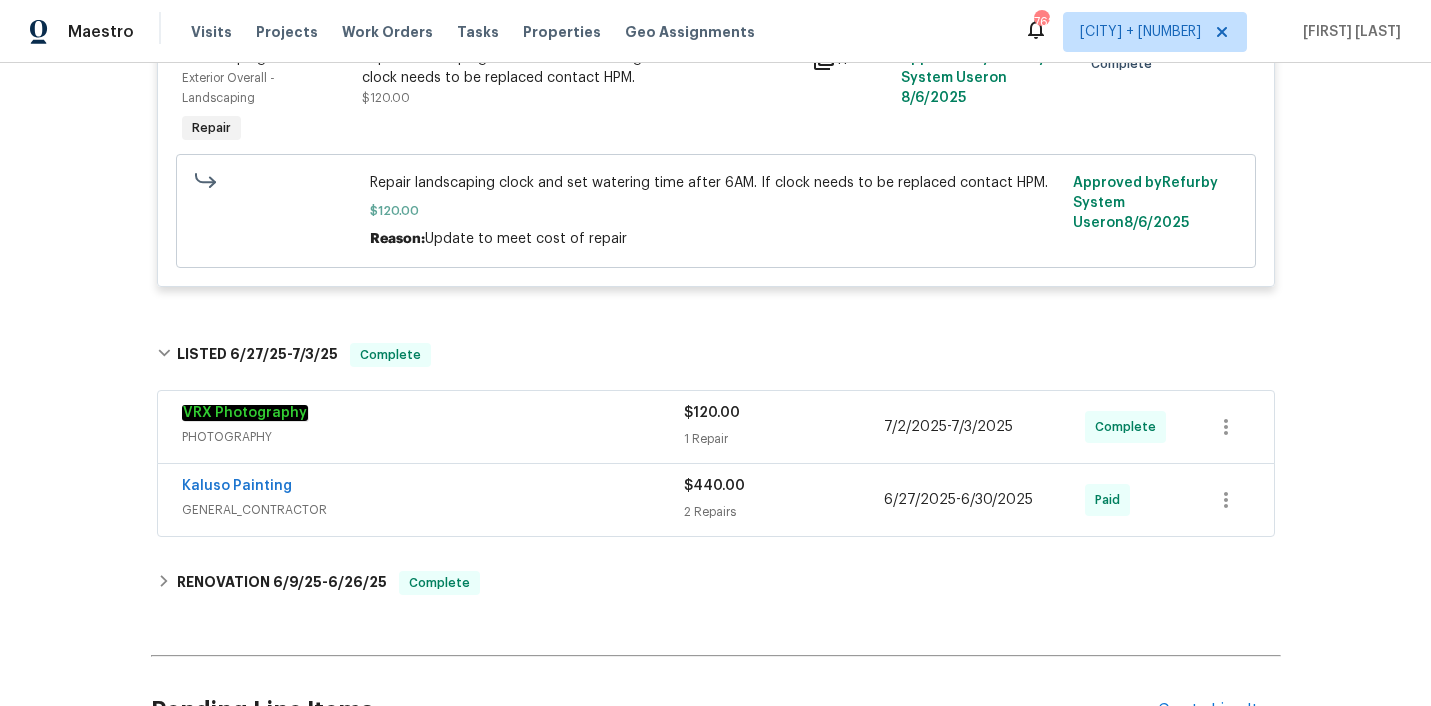 click on "PHOTOGRAPHY" at bounding box center (433, 437) 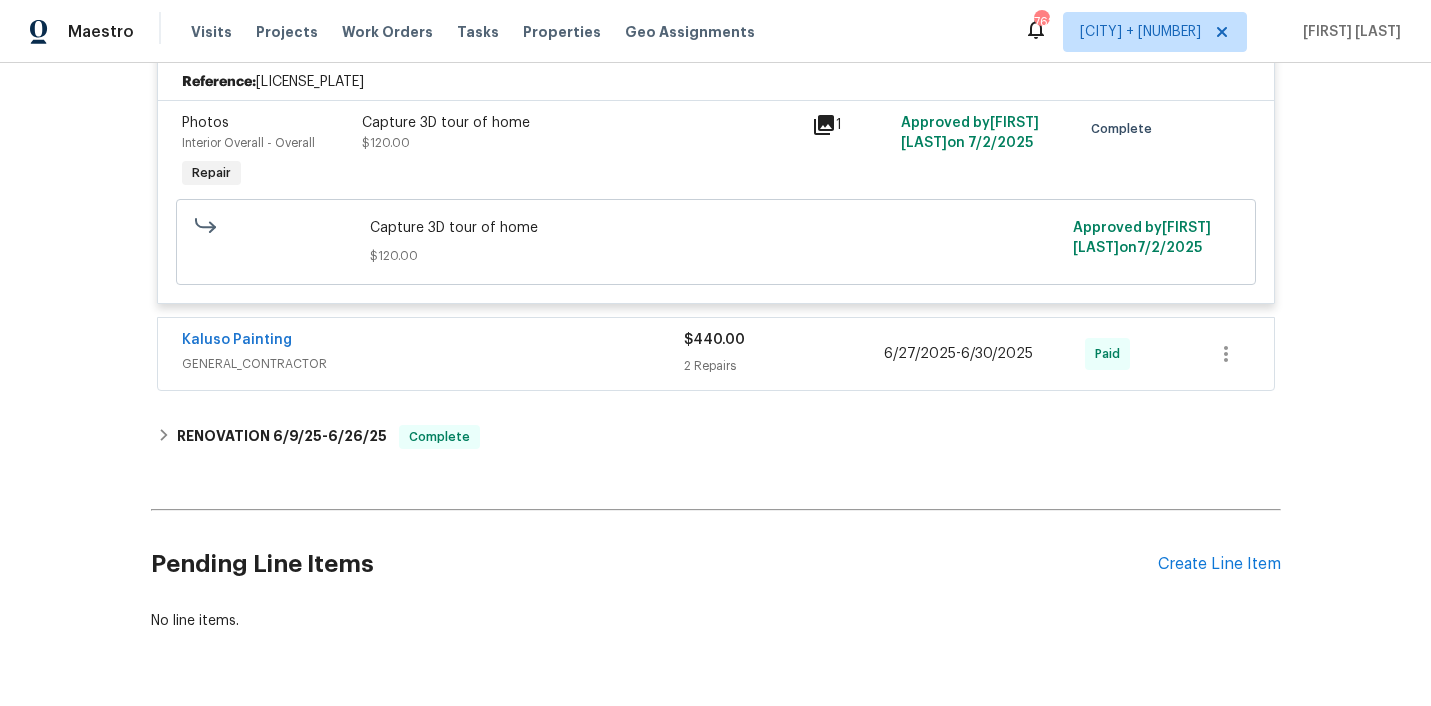 scroll, scrollTop: 973, scrollLeft: 0, axis: vertical 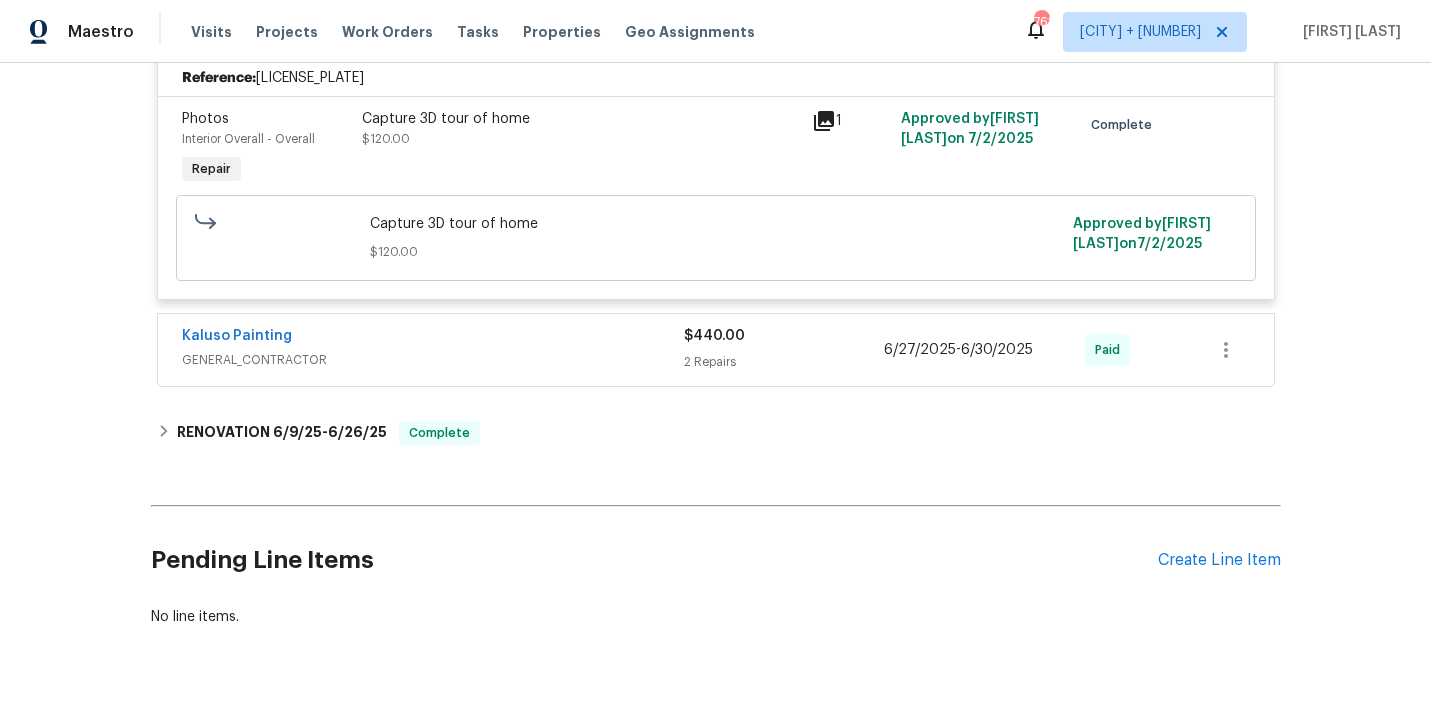click on "Kaluso Painting" at bounding box center (433, 338) 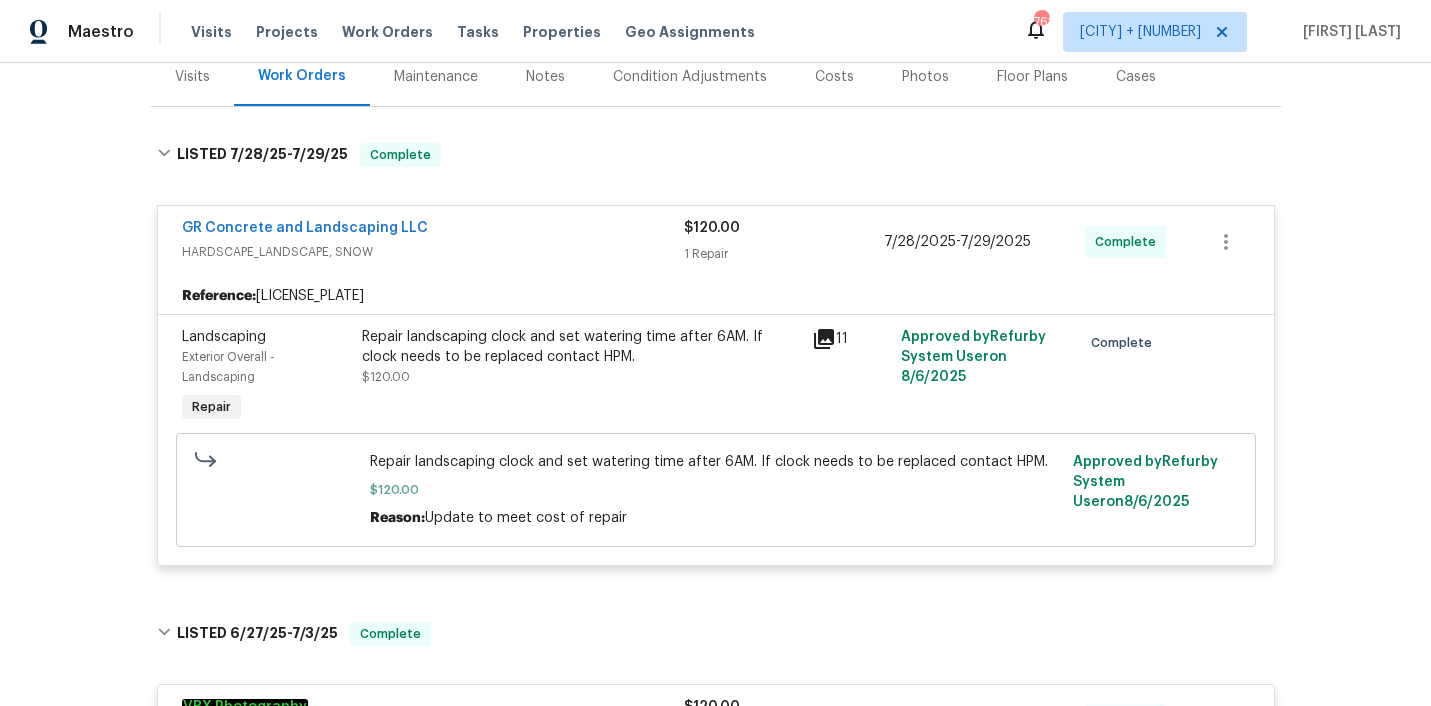 scroll, scrollTop: 275, scrollLeft: 0, axis: vertical 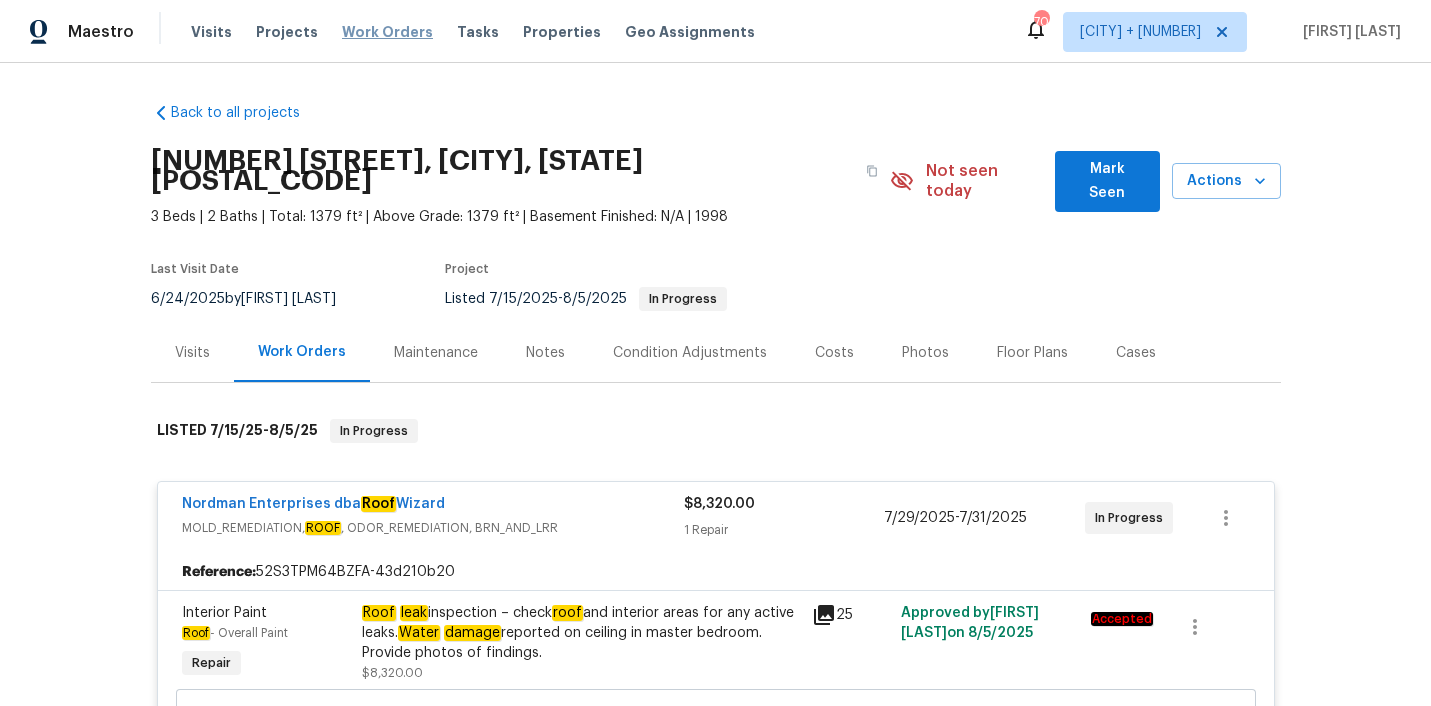 click on "Work Orders" at bounding box center [387, 32] 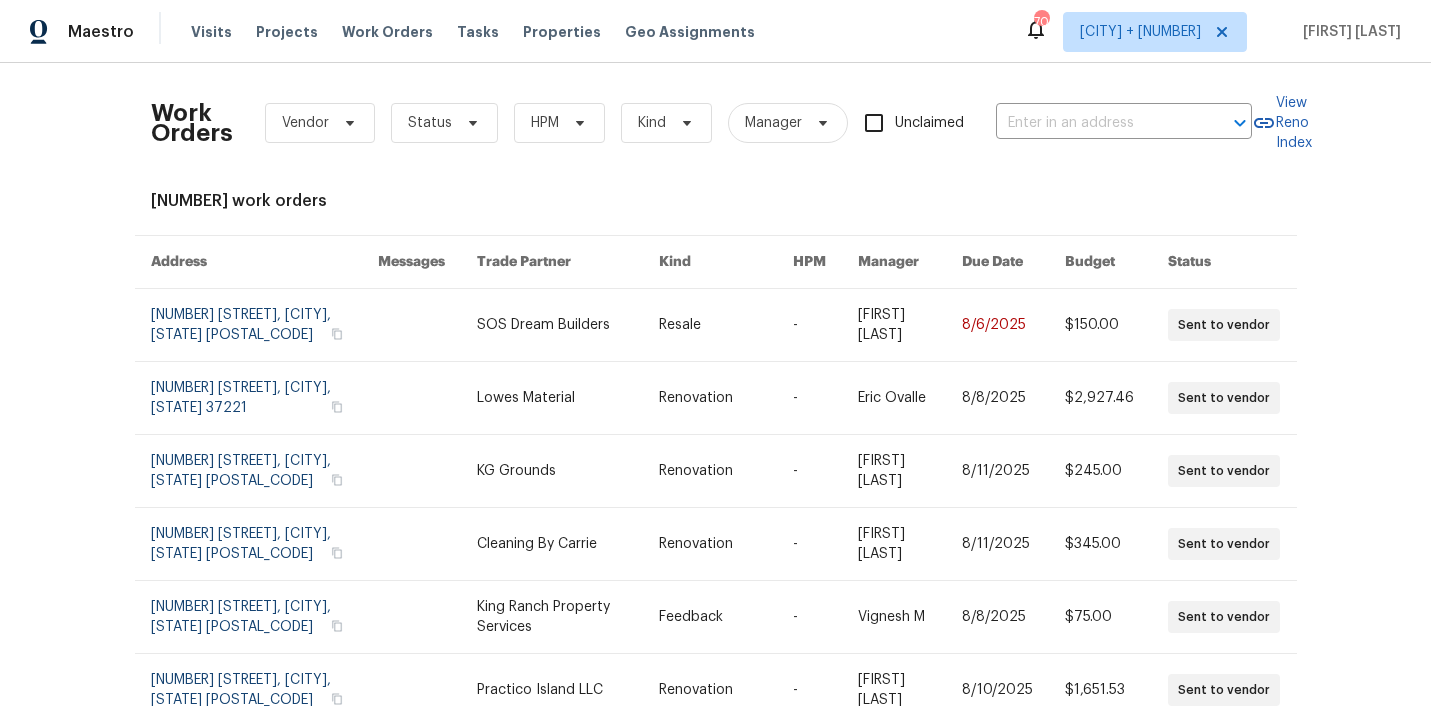 click on "Work Orders Vendor Status HPM Kind Manager Unclaimed ​" at bounding box center (701, 123) 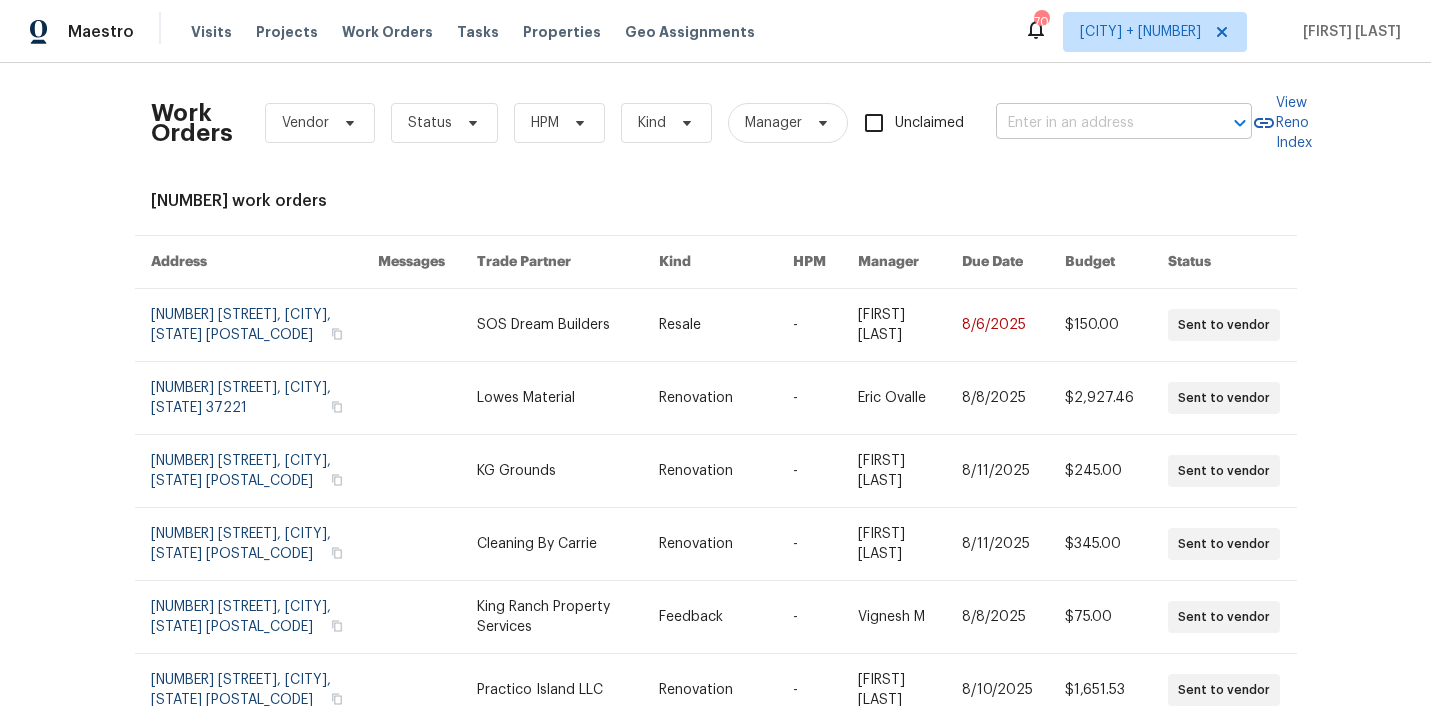 click at bounding box center [1096, 123] 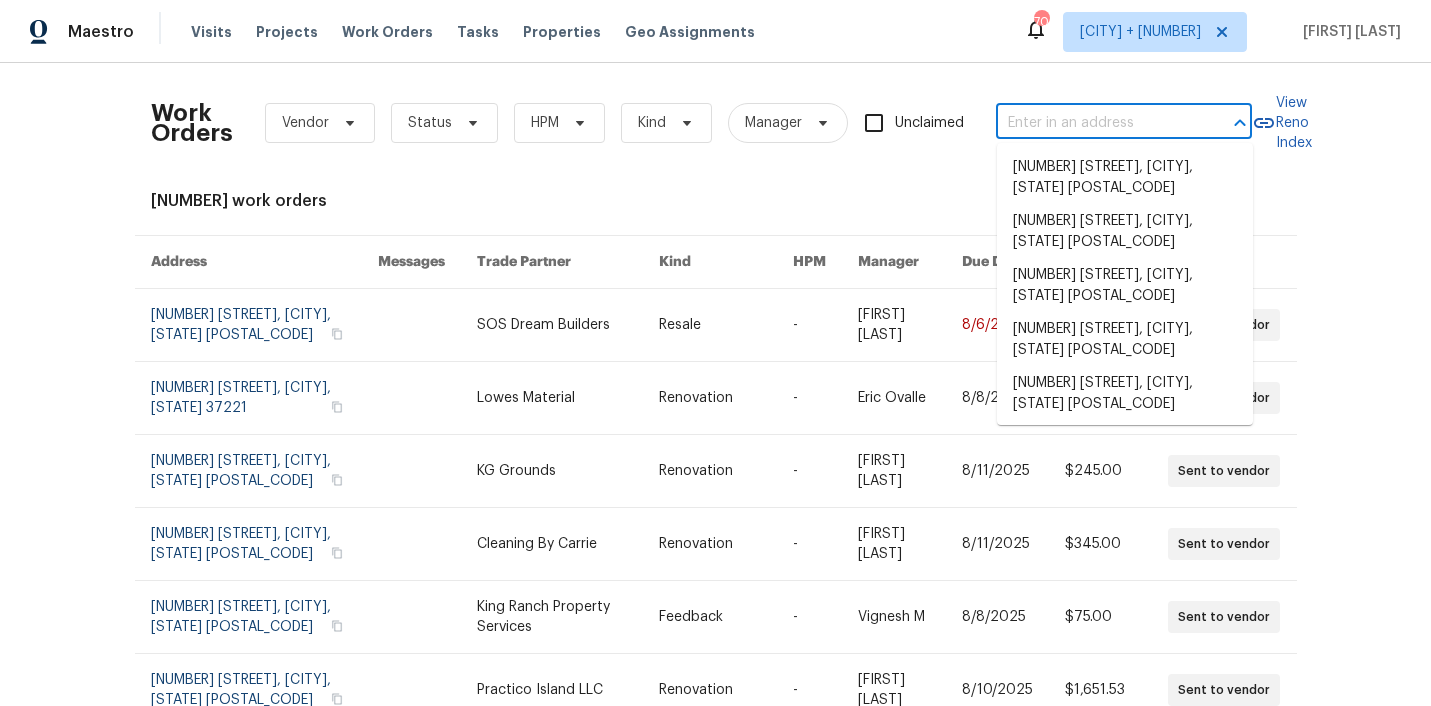 paste on "[NUMBER] [STREET], [CITY], [STATE] [POSTAL_CODE]" 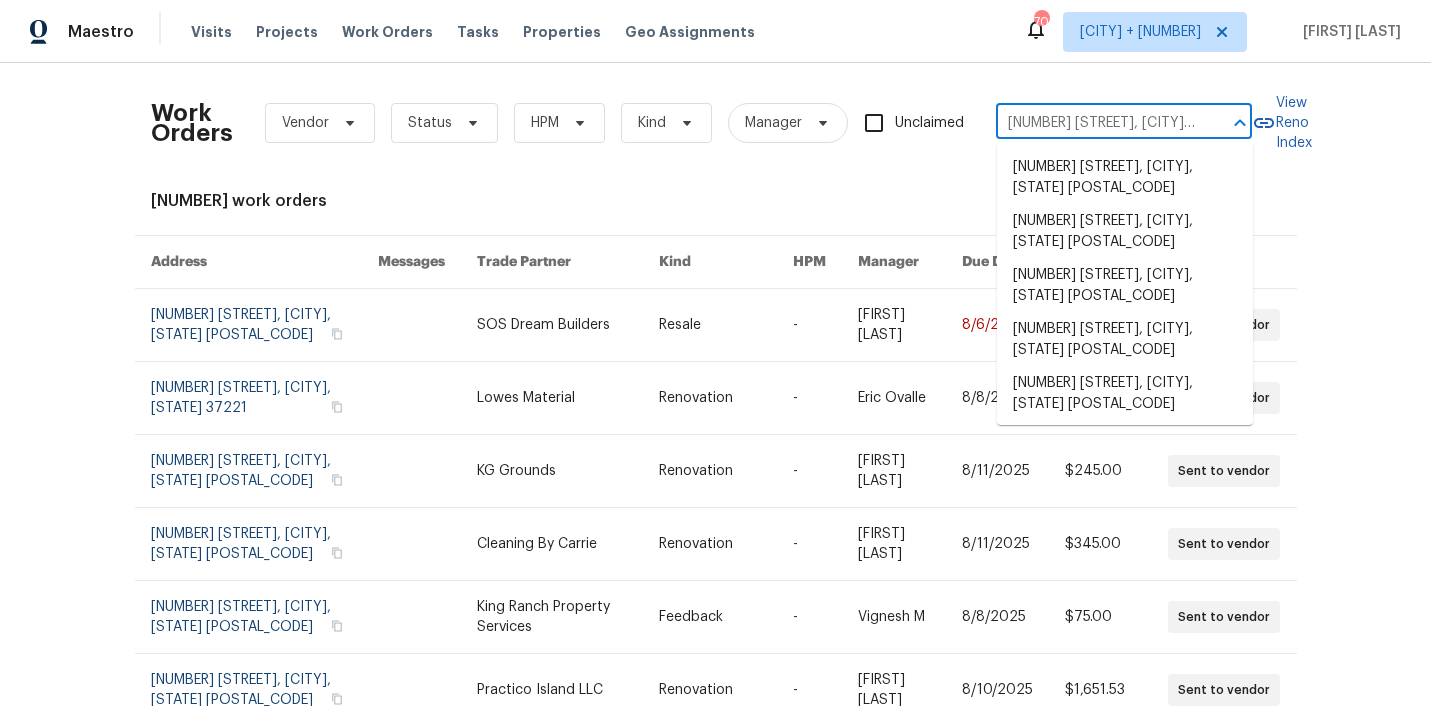 scroll, scrollTop: 0, scrollLeft: 119, axis: horizontal 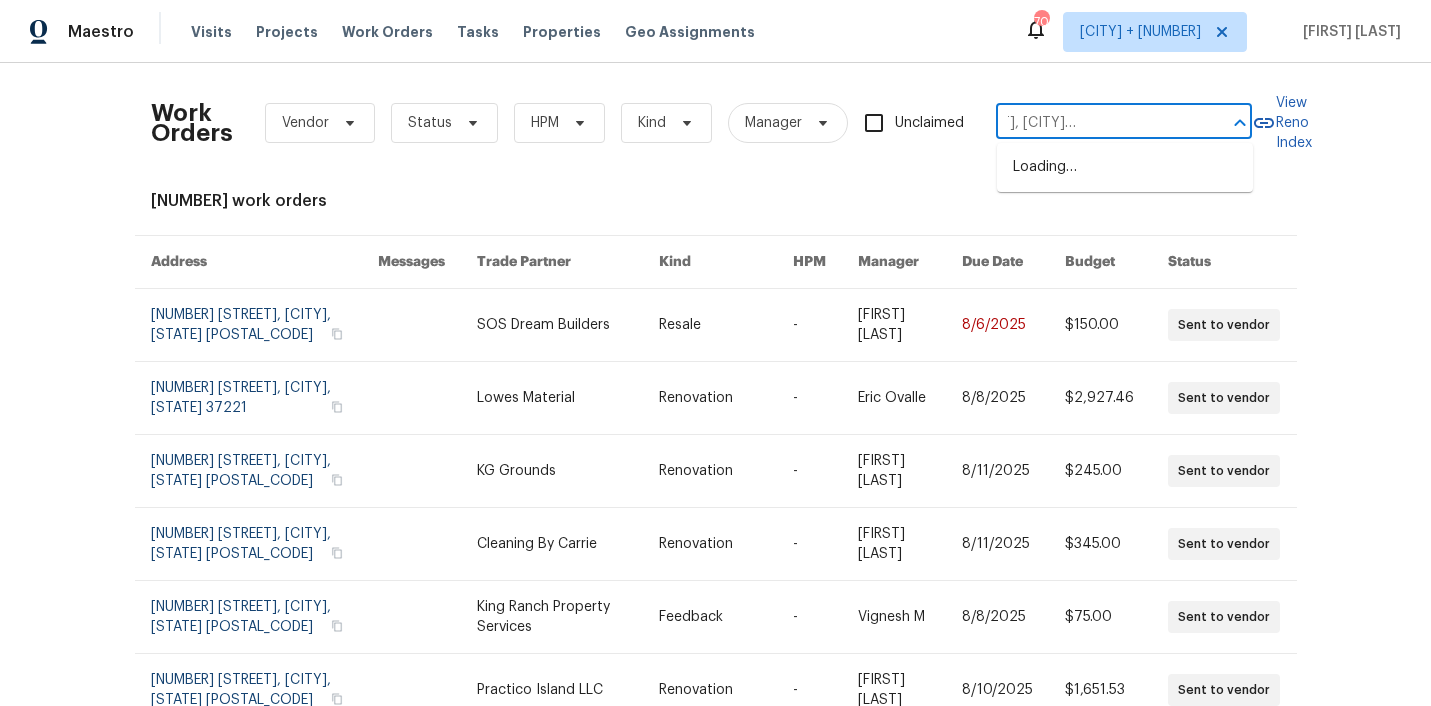 type on "[NUMBER] [STREET], [CITY], [STATE] [POSTAL_CODE]" 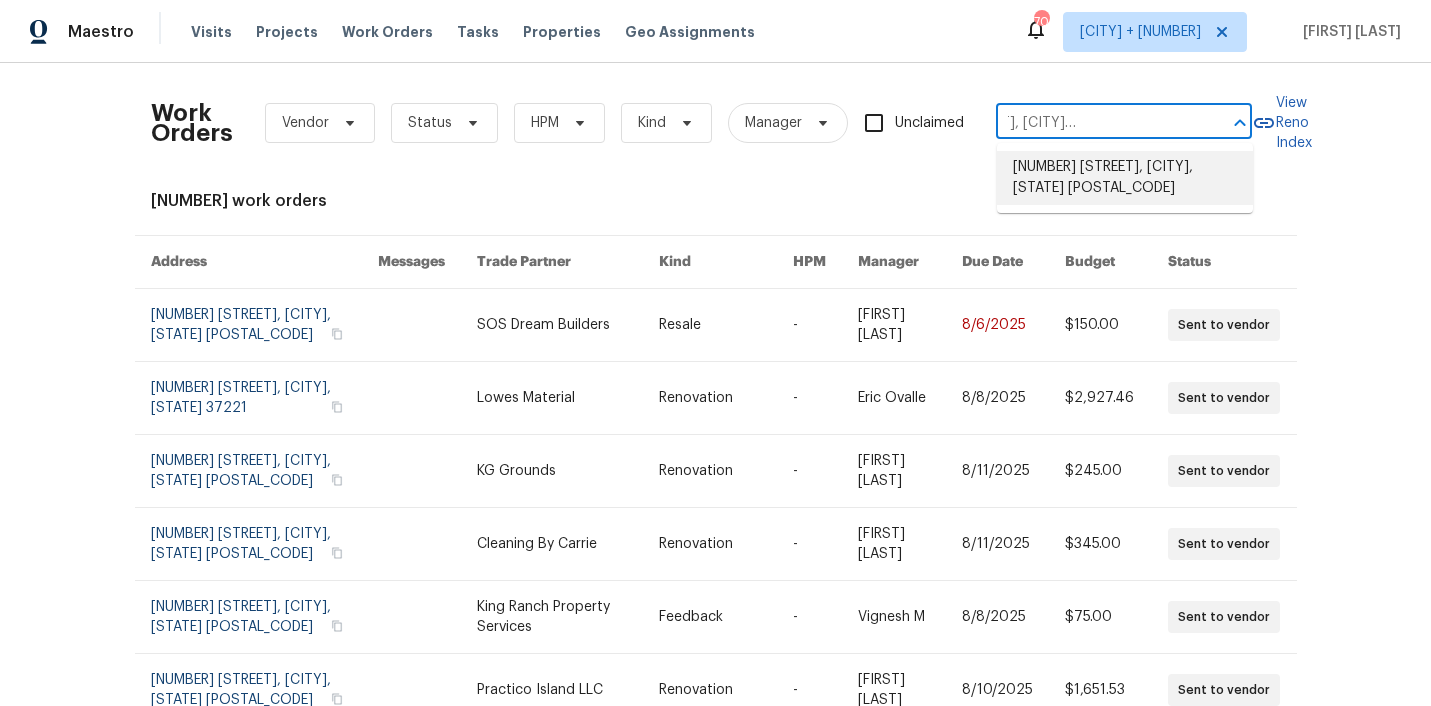 click on "[NUMBER] [STREET], [CITY], [STATE] [POSTAL_CODE]" at bounding box center [1125, 178] 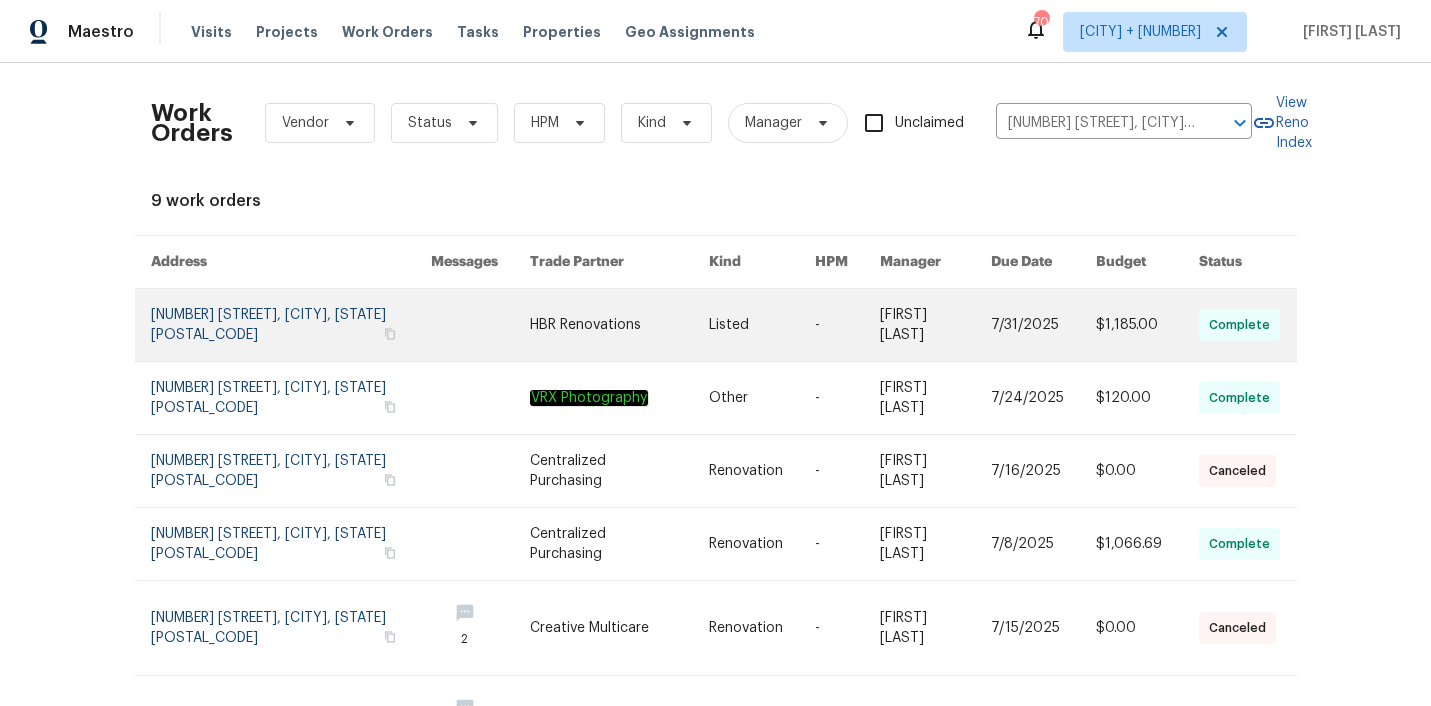click on "HBR Renovations" at bounding box center [603, 325] 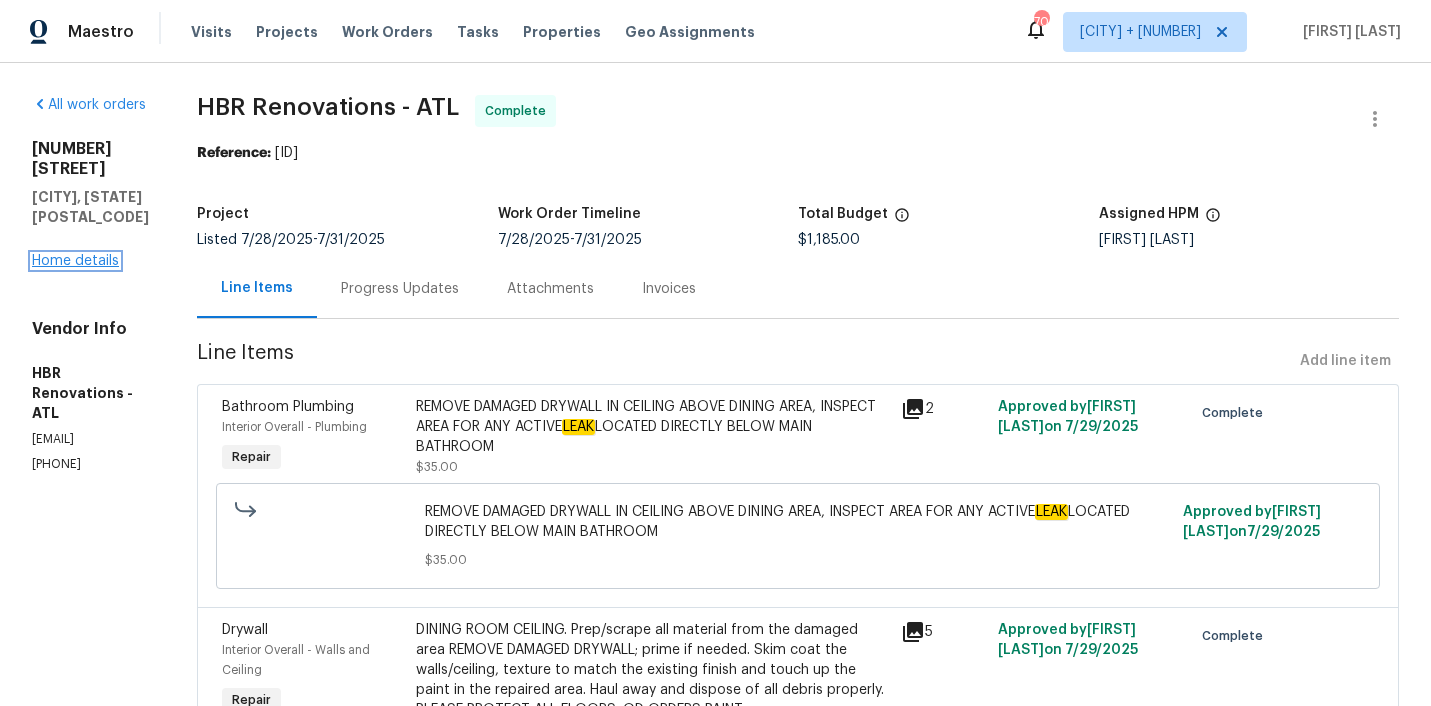 click on "Home details" at bounding box center [75, 261] 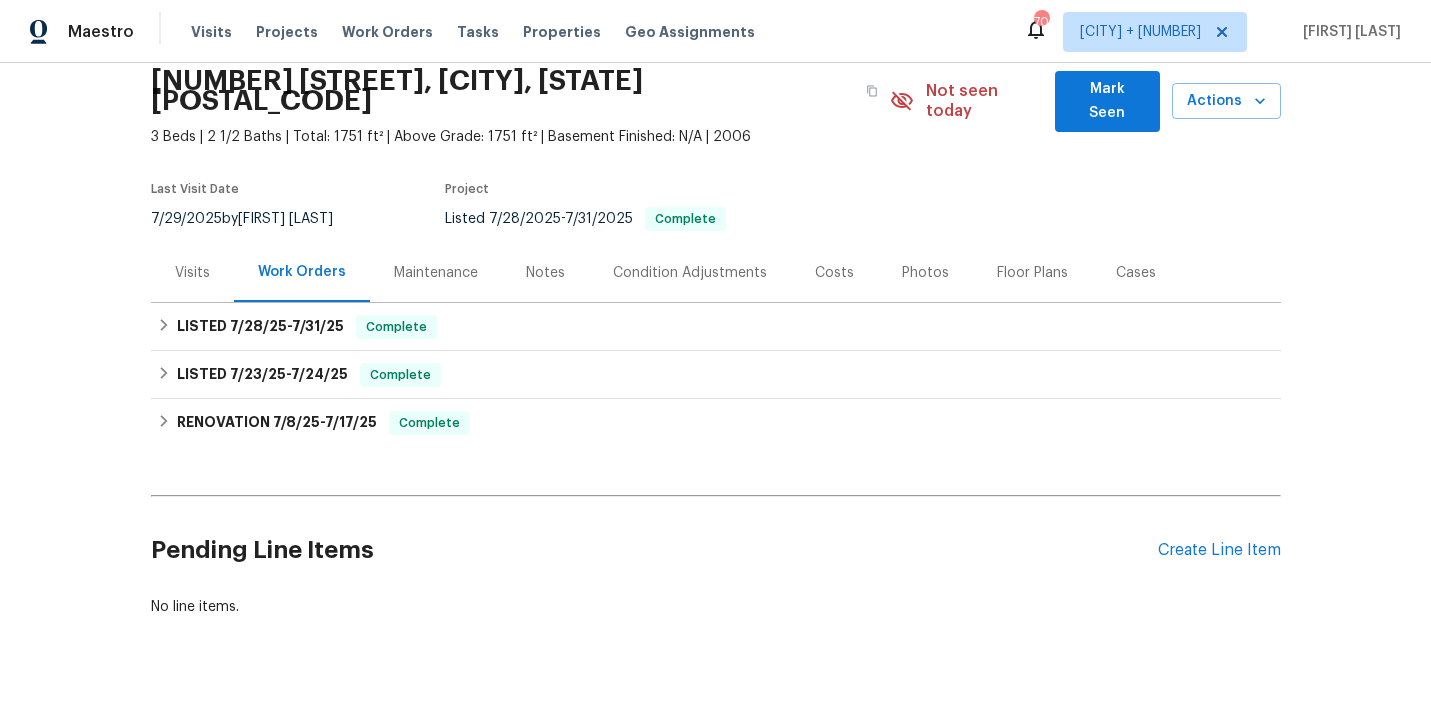 scroll, scrollTop: 83, scrollLeft: 0, axis: vertical 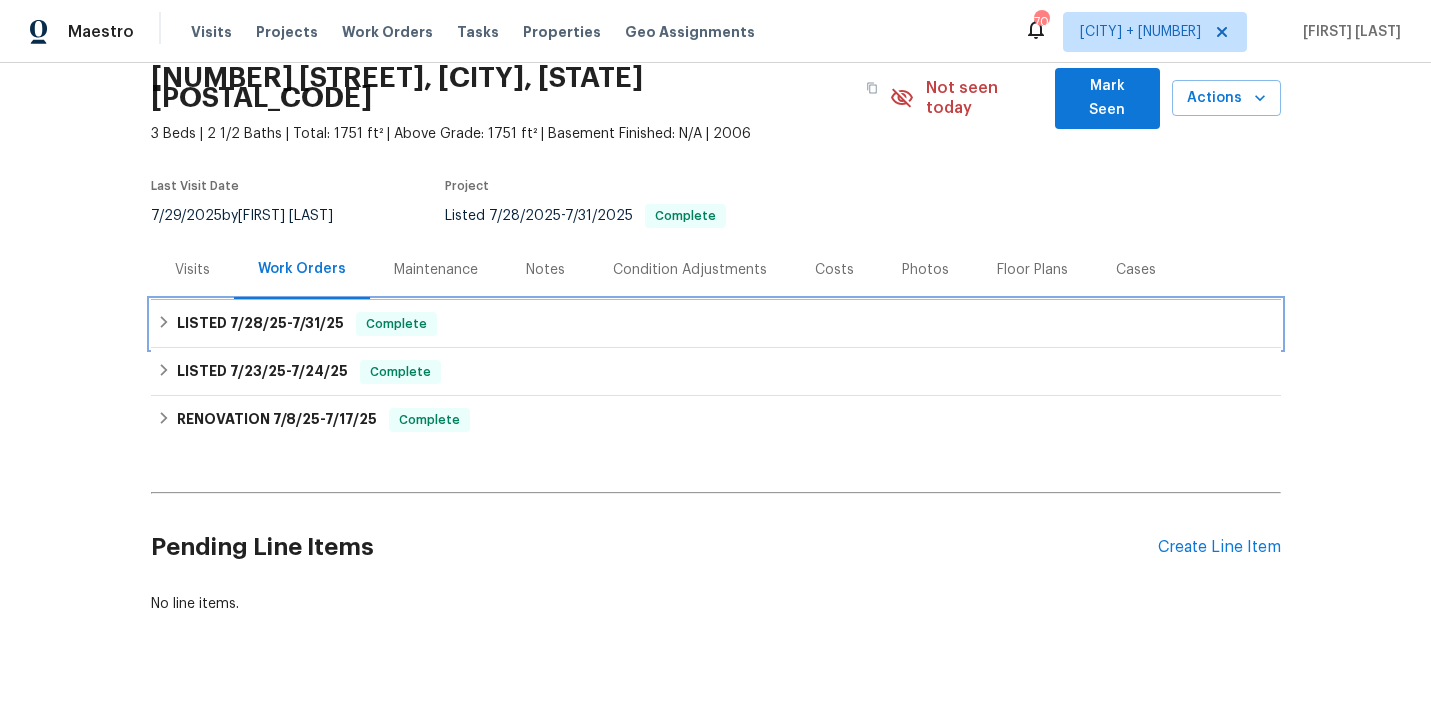 click on "LISTED [DATE] - [DATE] Complete" at bounding box center [716, 324] 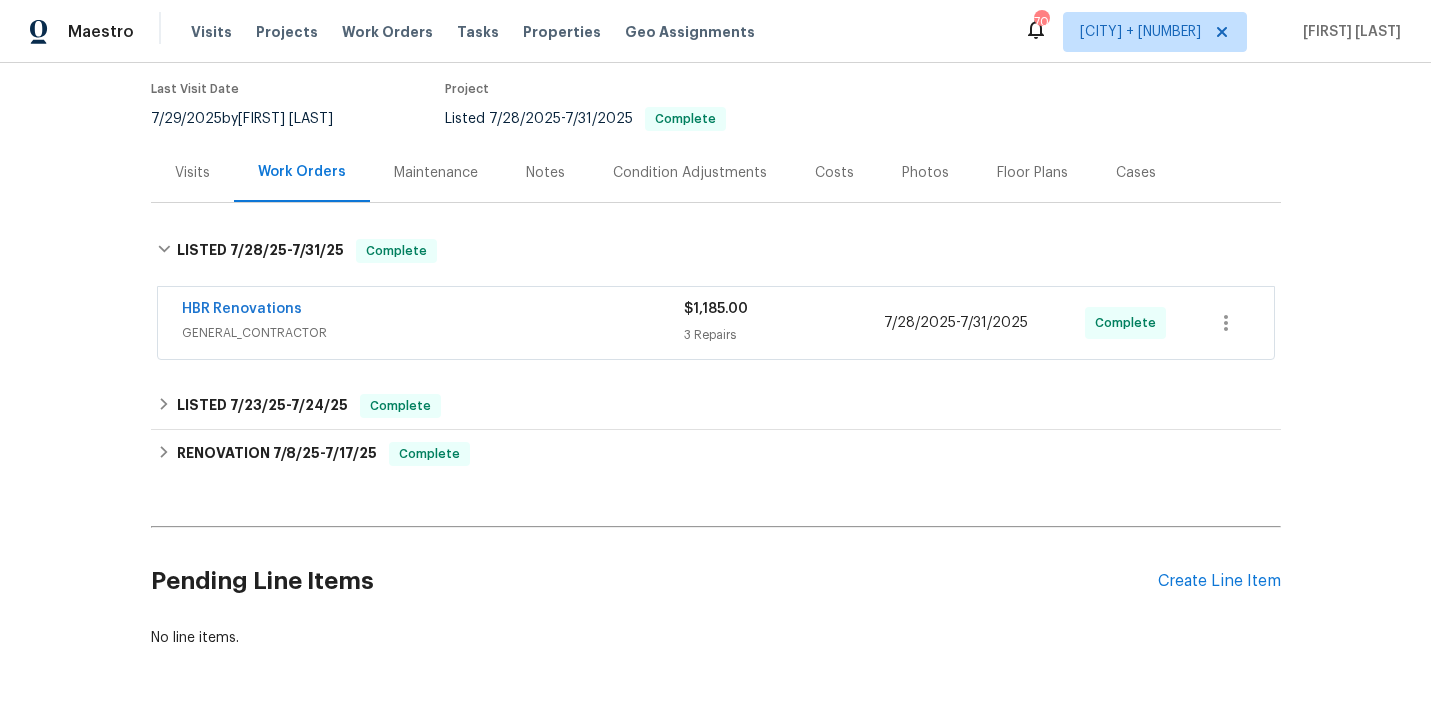click on "GENERAL_CONTRACTOR" at bounding box center (433, 333) 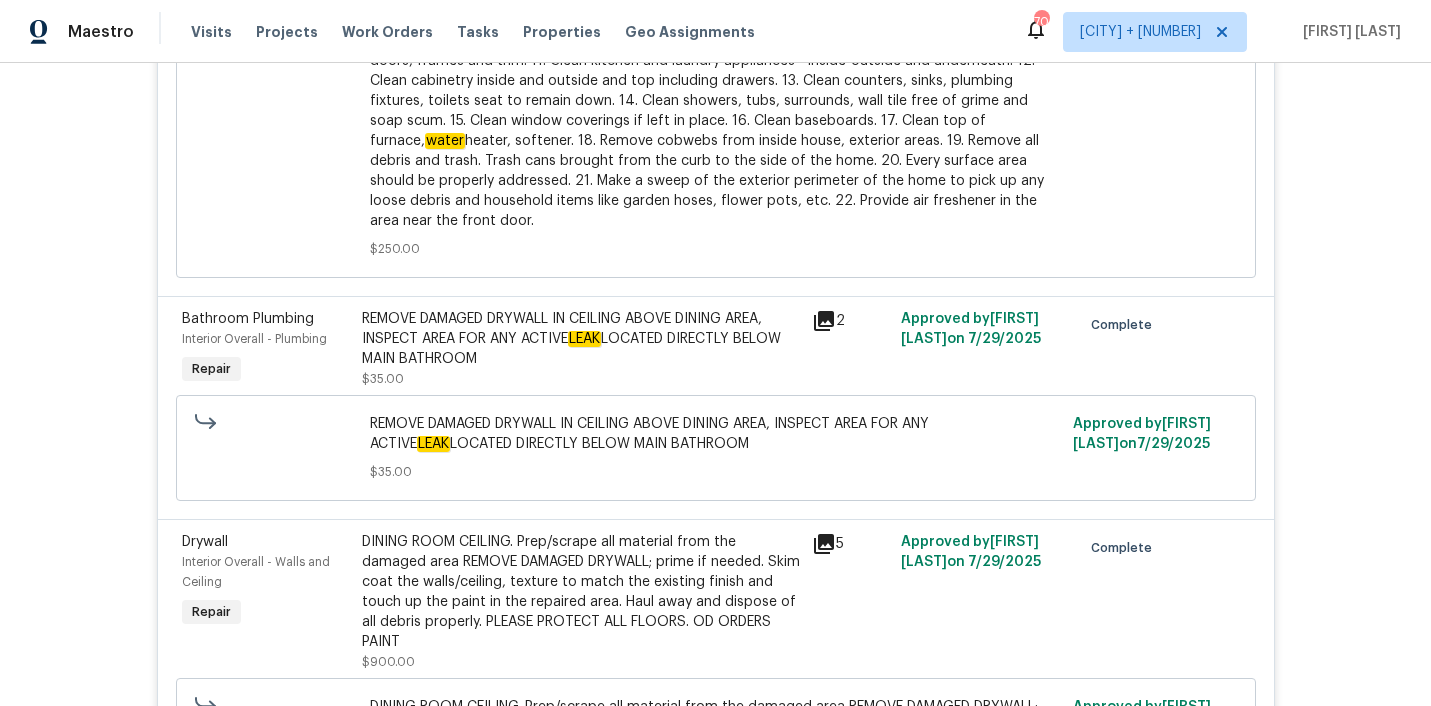 scroll, scrollTop: 1122, scrollLeft: 0, axis: vertical 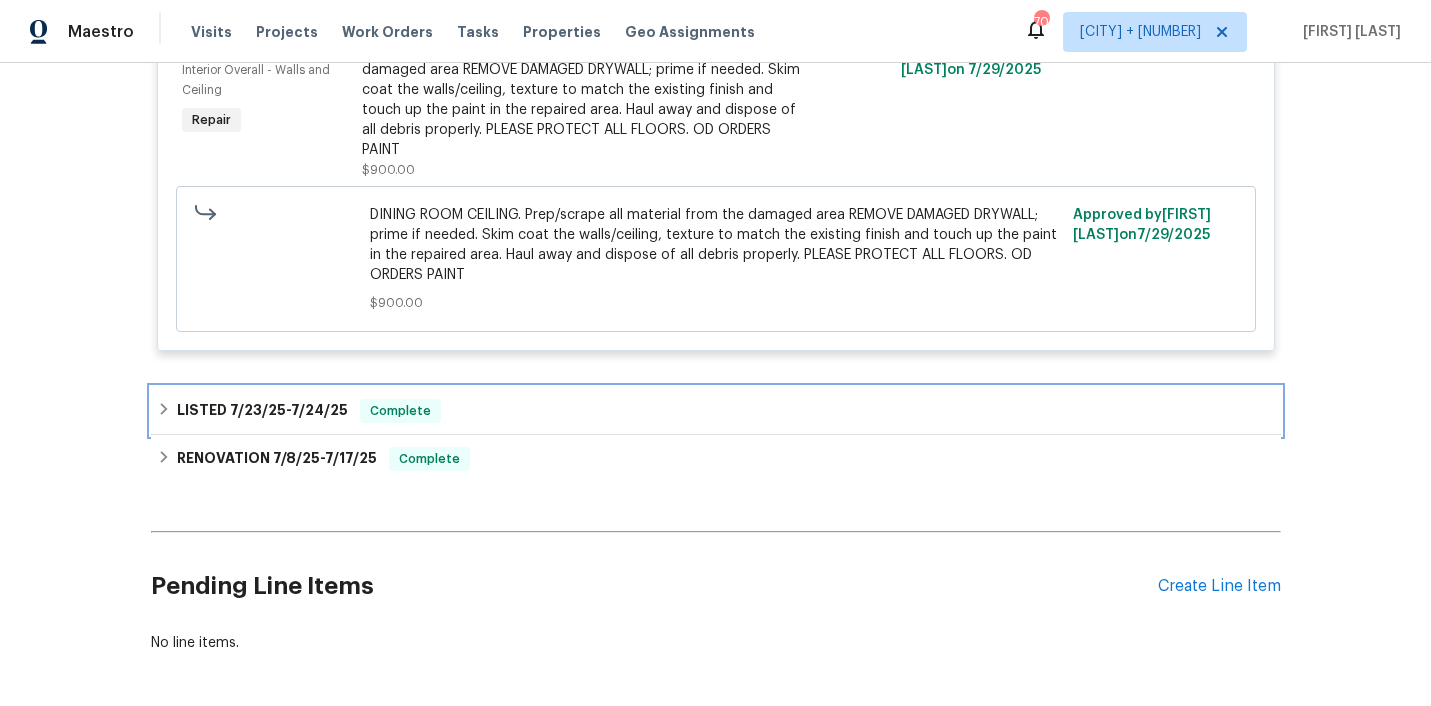 click on "LISTED   7/23/25  -  7/24/25 Complete" at bounding box center [716, 411] 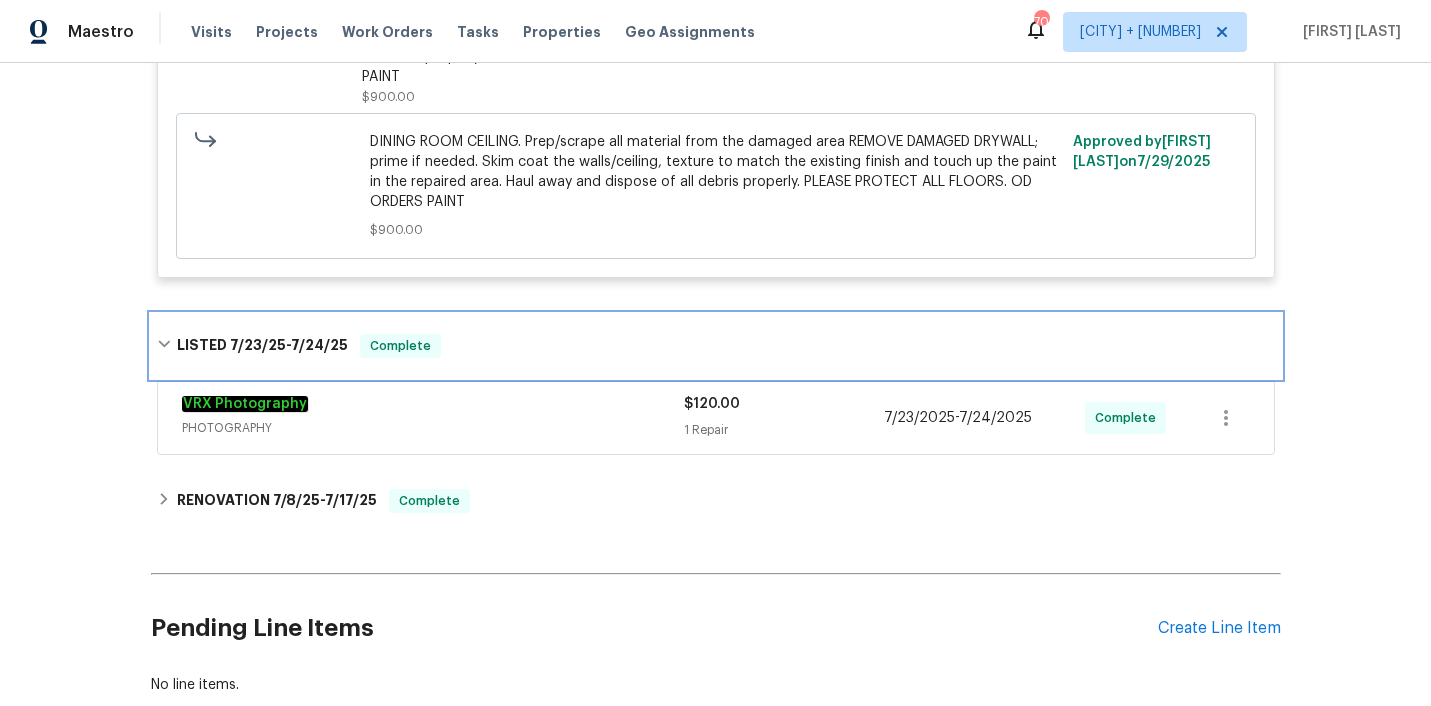 scroll, scrollTop: 1705, scrollLeft: 0, axis: vertical 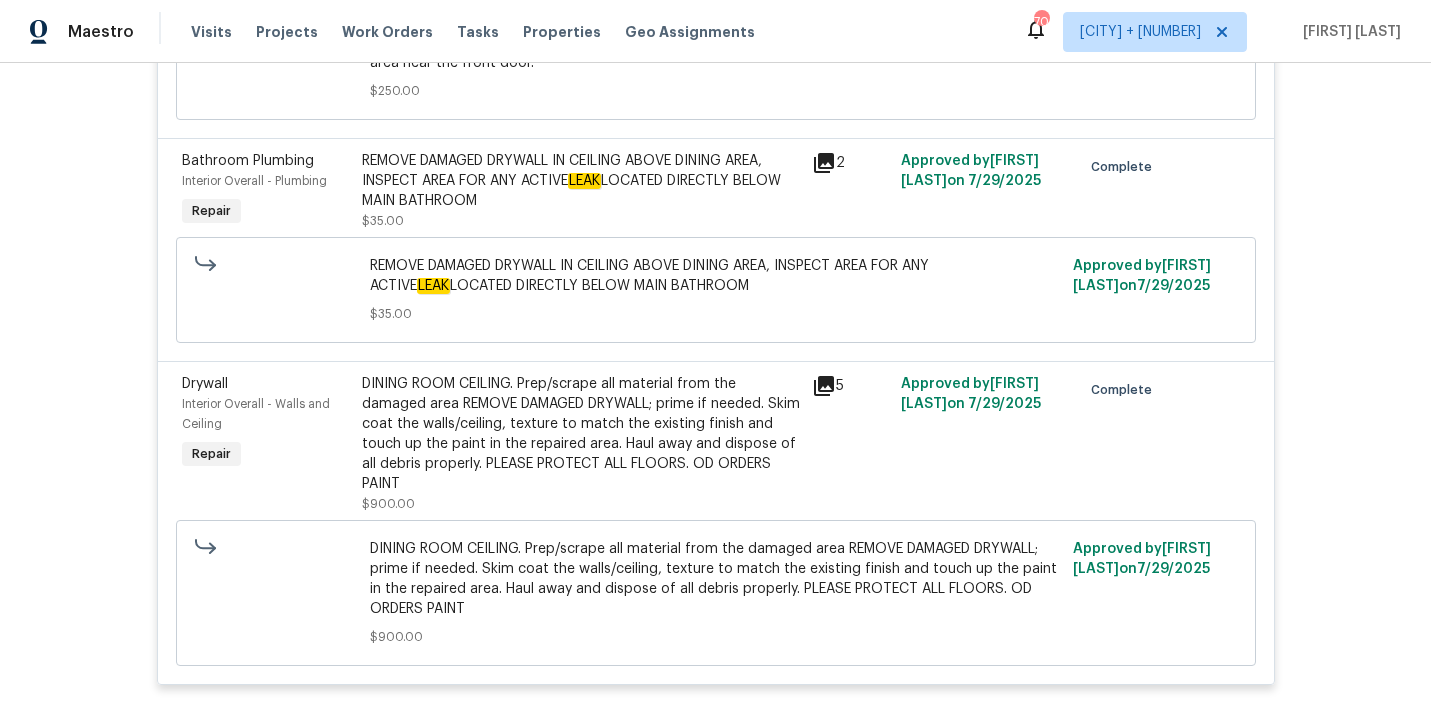 click on "REMOVE DAMAGED DRYWALL IN CEILING ABOVE DINING AREA, INSPECT AREA FOR ANY ACTIVE LEAK LOCATED DIRECTLY BELOW MAIN BATHROOM" at bounding box center (581, 181) 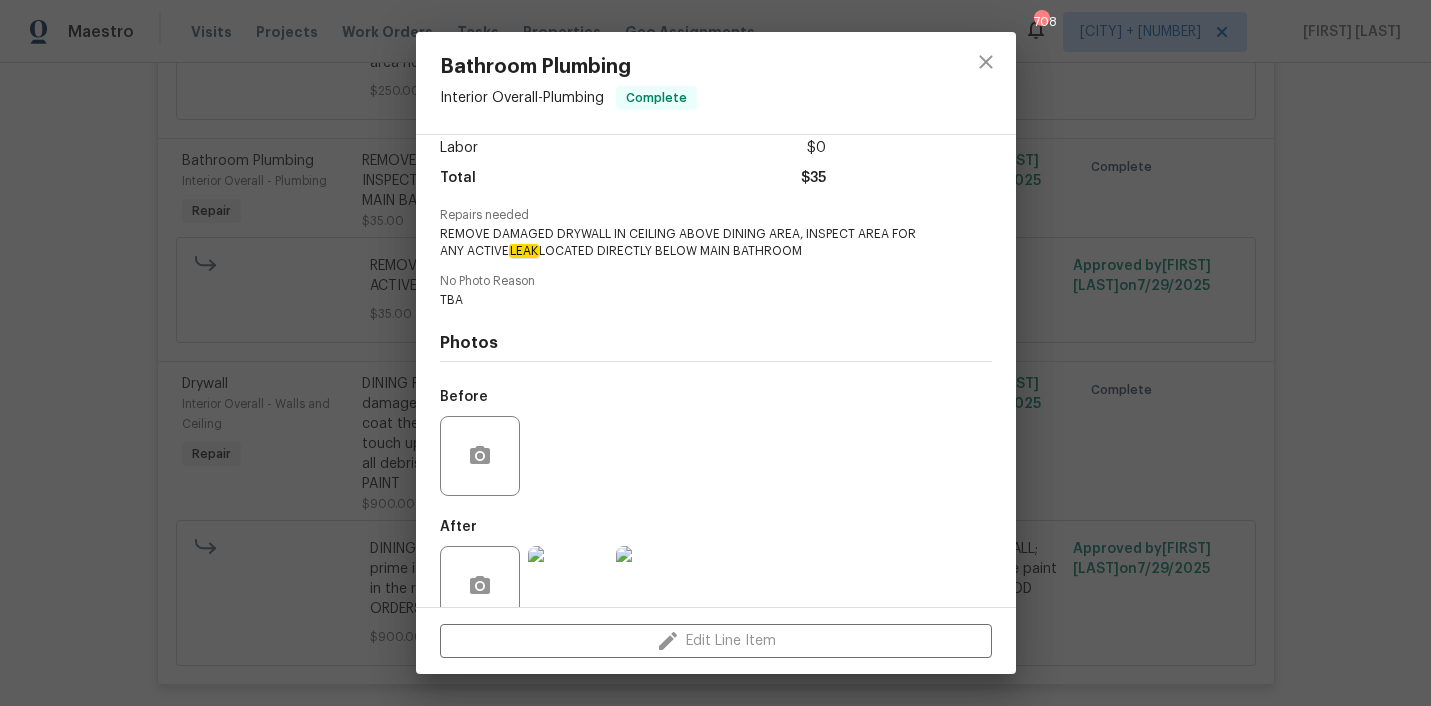scroll, scrollTop: 181, scrollLeft: 0, axis: vertical 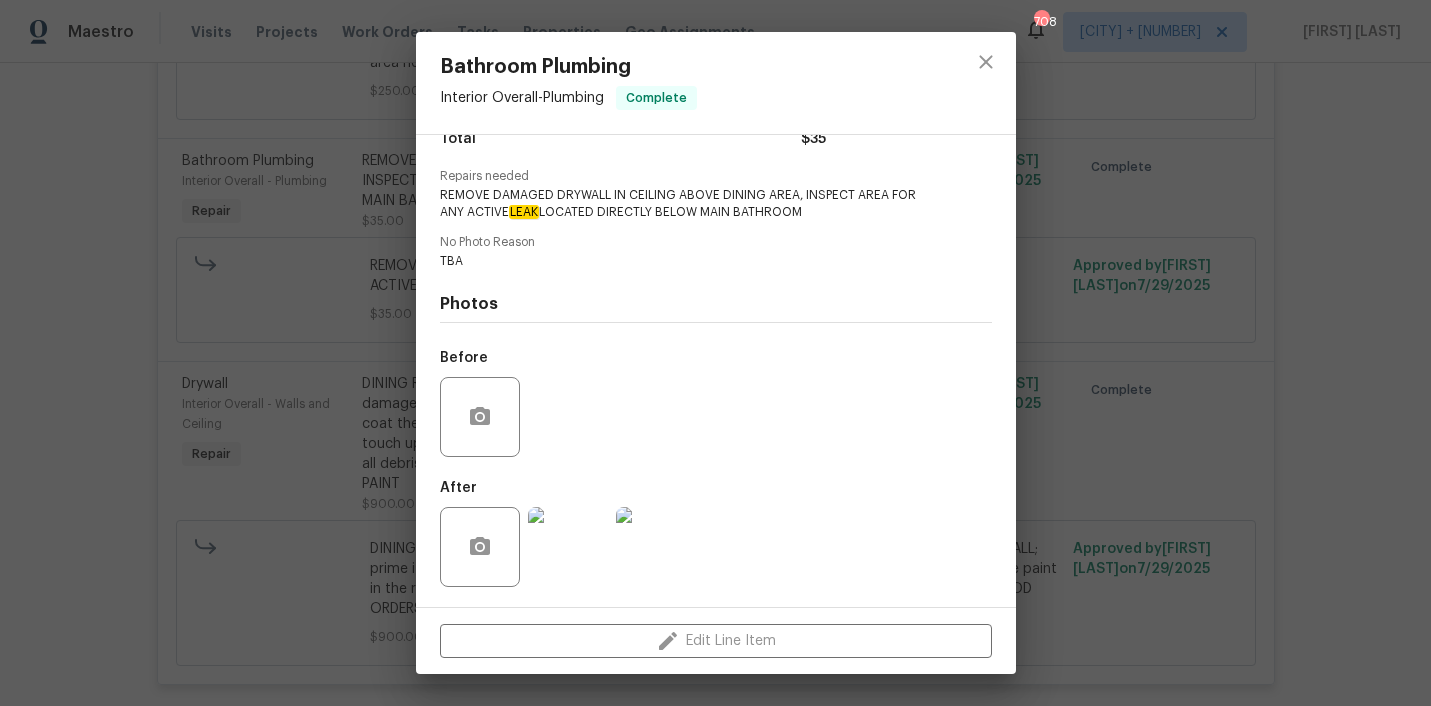 click at bounding box center [568, 547] 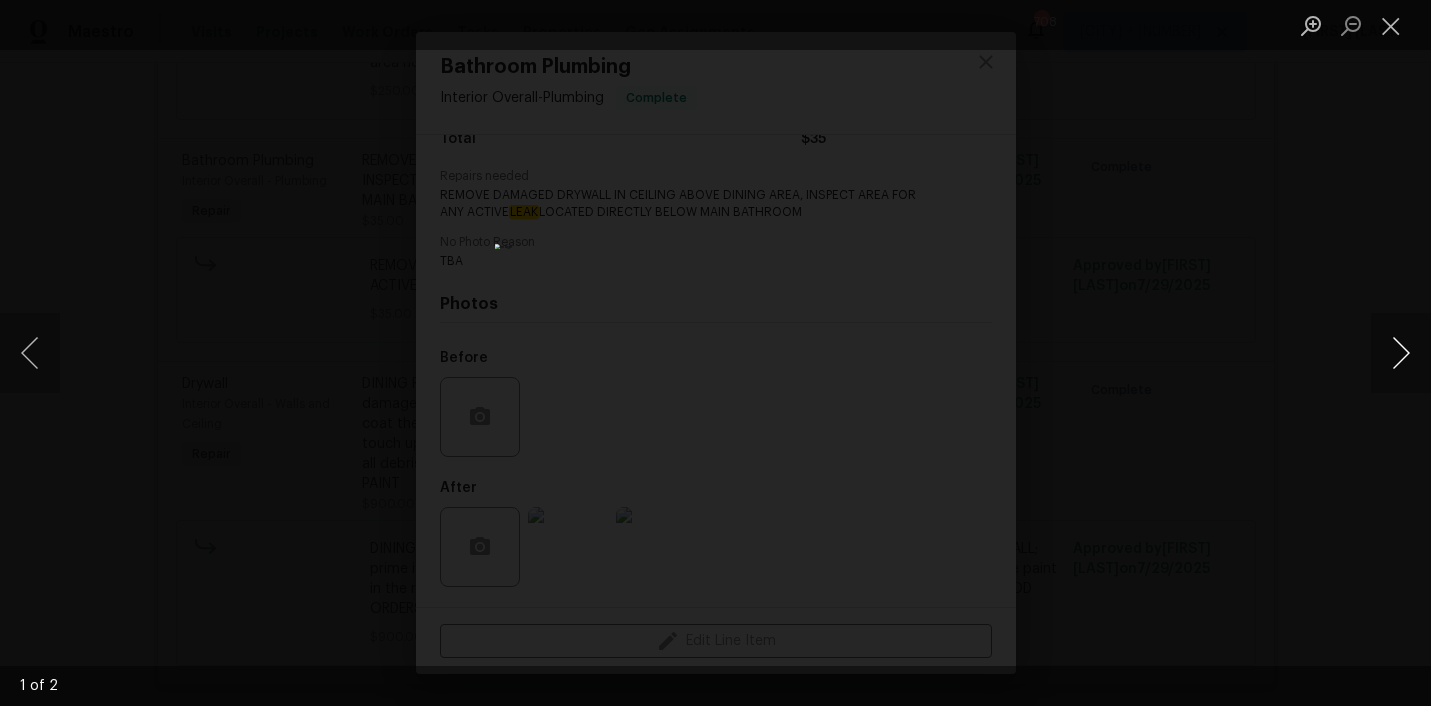 click at bounding box center [1401, 353] 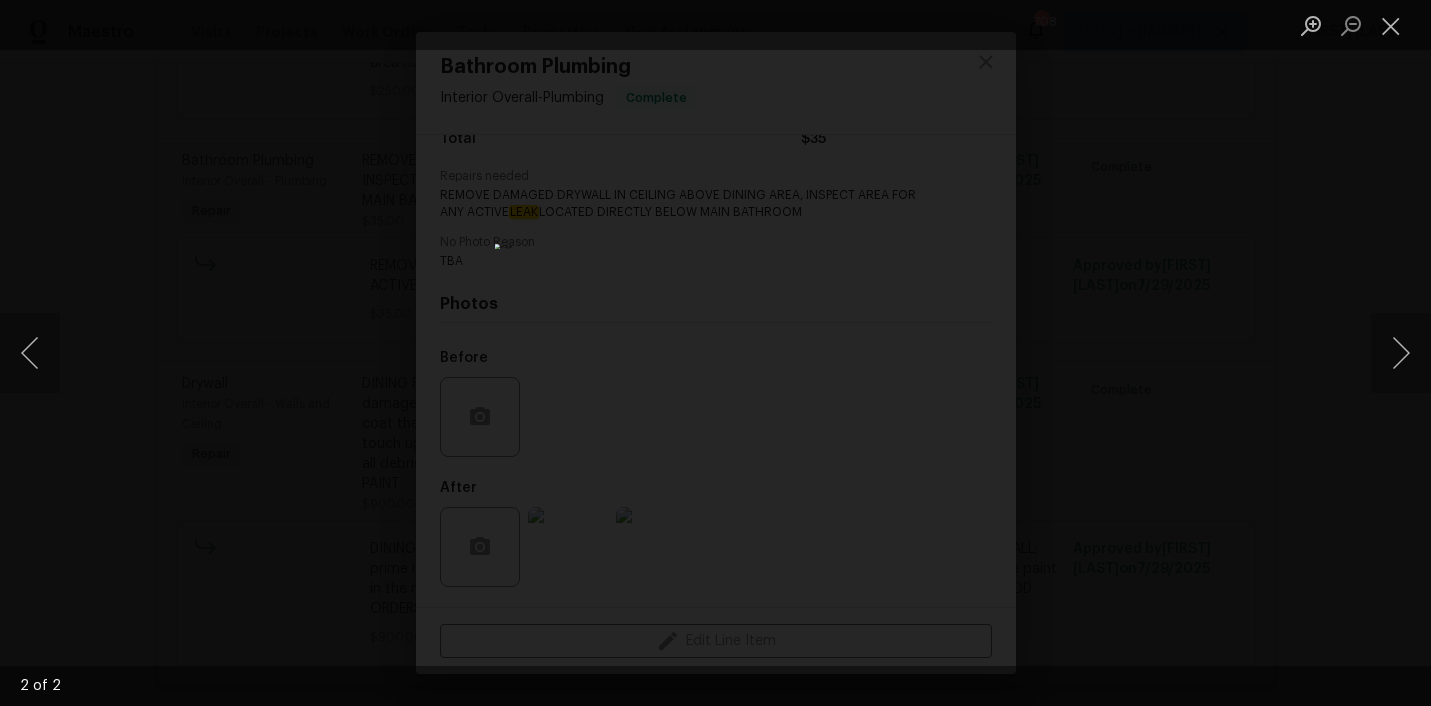 click at bounding box center (715, 353) 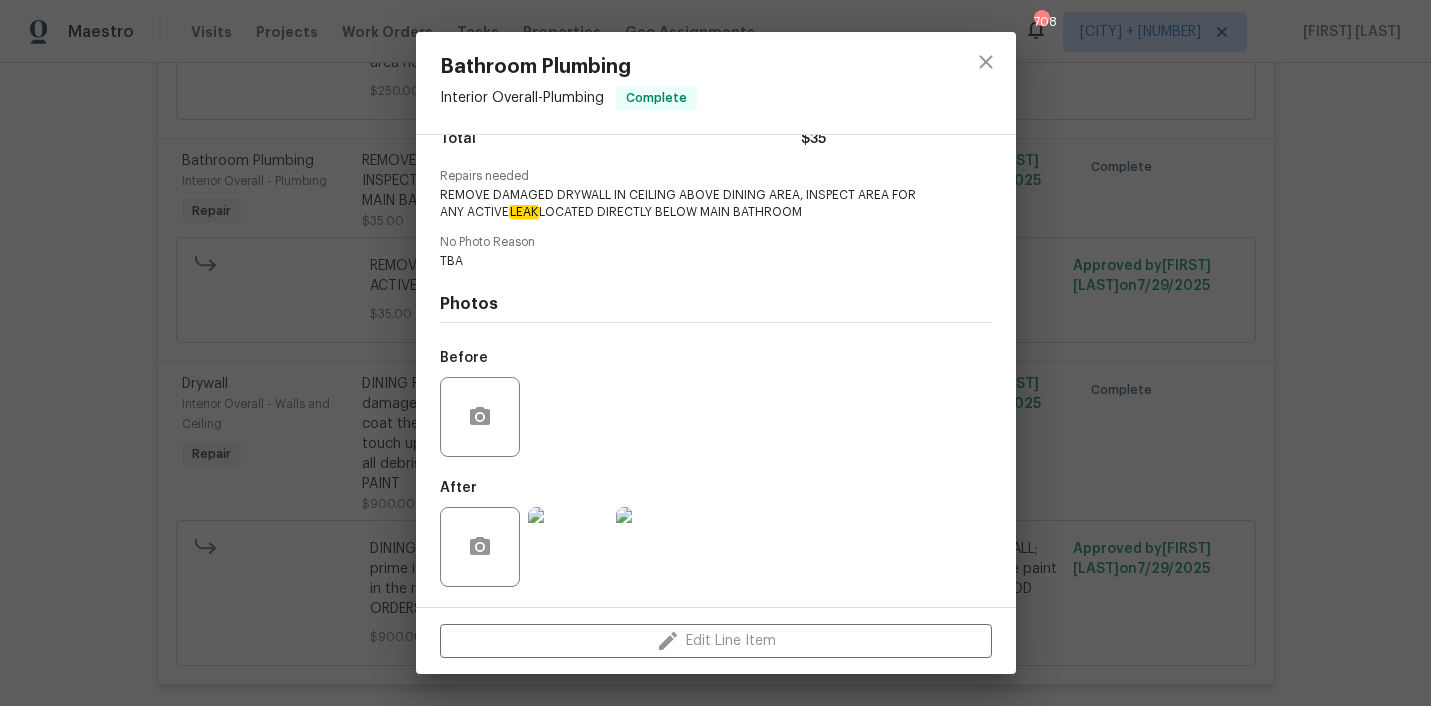 click on "Bathroom Plumbing Interior Overall - Plumbing Complete Vendor HBR Renovations Account Category Repairs Cost $35 x 1 count $35 Labor $0 Total $35 Repairs needed REMOVE DAMAGED DRYWALL IN CEILING ABOVE DINING AREA, INSPECT AREA FOR ANY ACTIVE LEAK LOCATED DIRECTLY BELOW MAIN BATHROOM No Photo Reason TBA Photos Before After Edit Line Item" at bounding box center [715, 353] 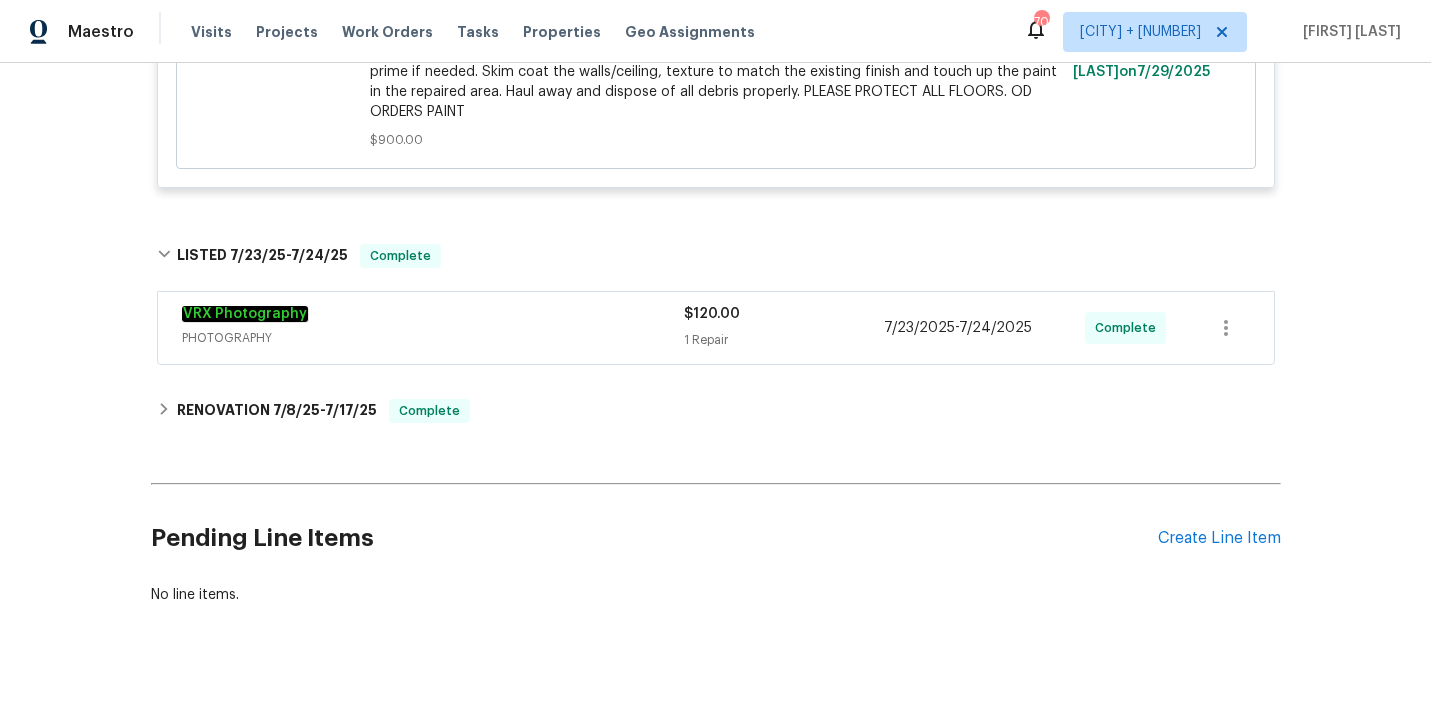 scroll, scrollTop: 1778, scrollLeft: 0, axis: vertical 